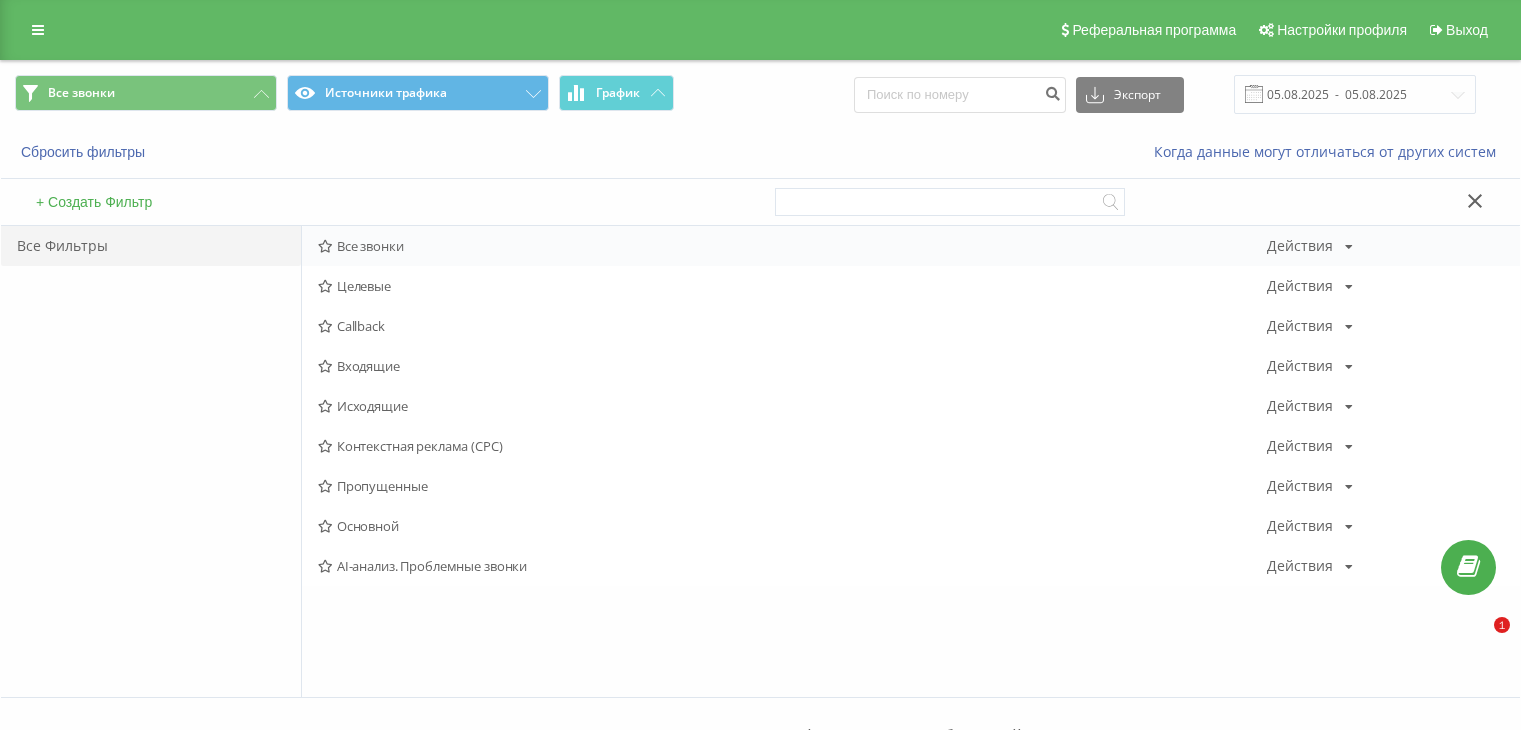 scroll, scrollTop: 0, scrollLeft: 0, axis: both 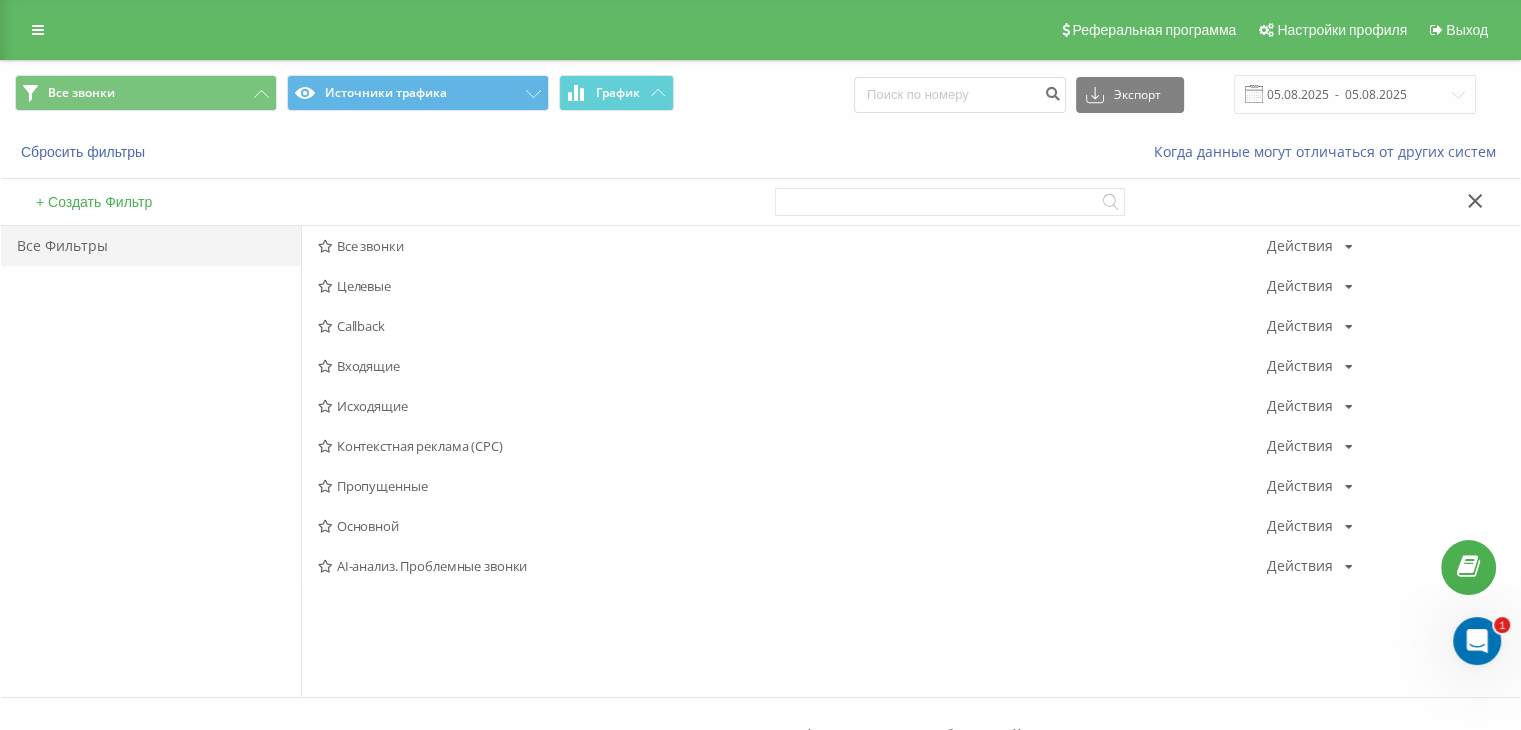 drag, startPoint x: 379, startPoint y: 245, endPoint x: 814, endPoint y: 233, distance: 435.1655 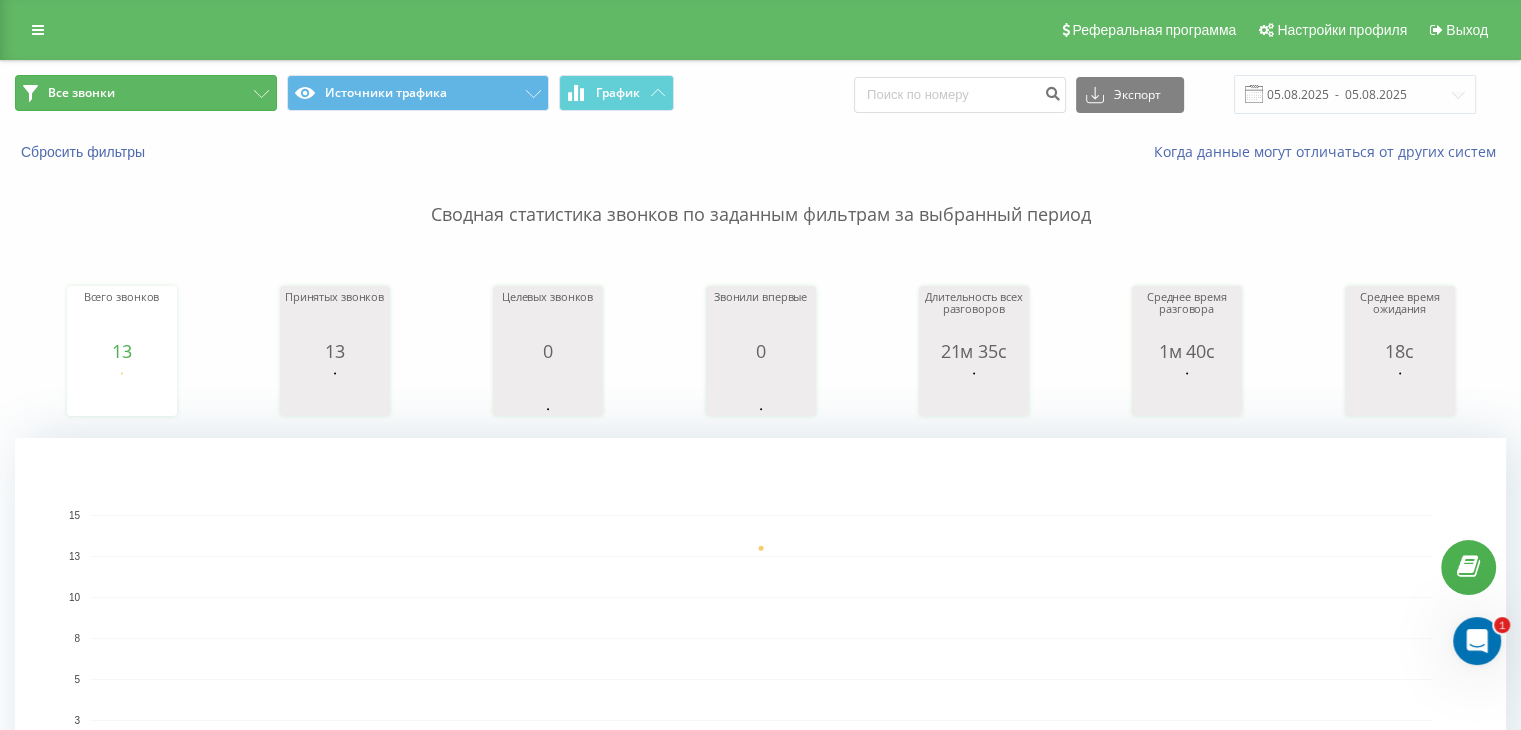 click on "Все звонки" at bounding box center [146, 93] 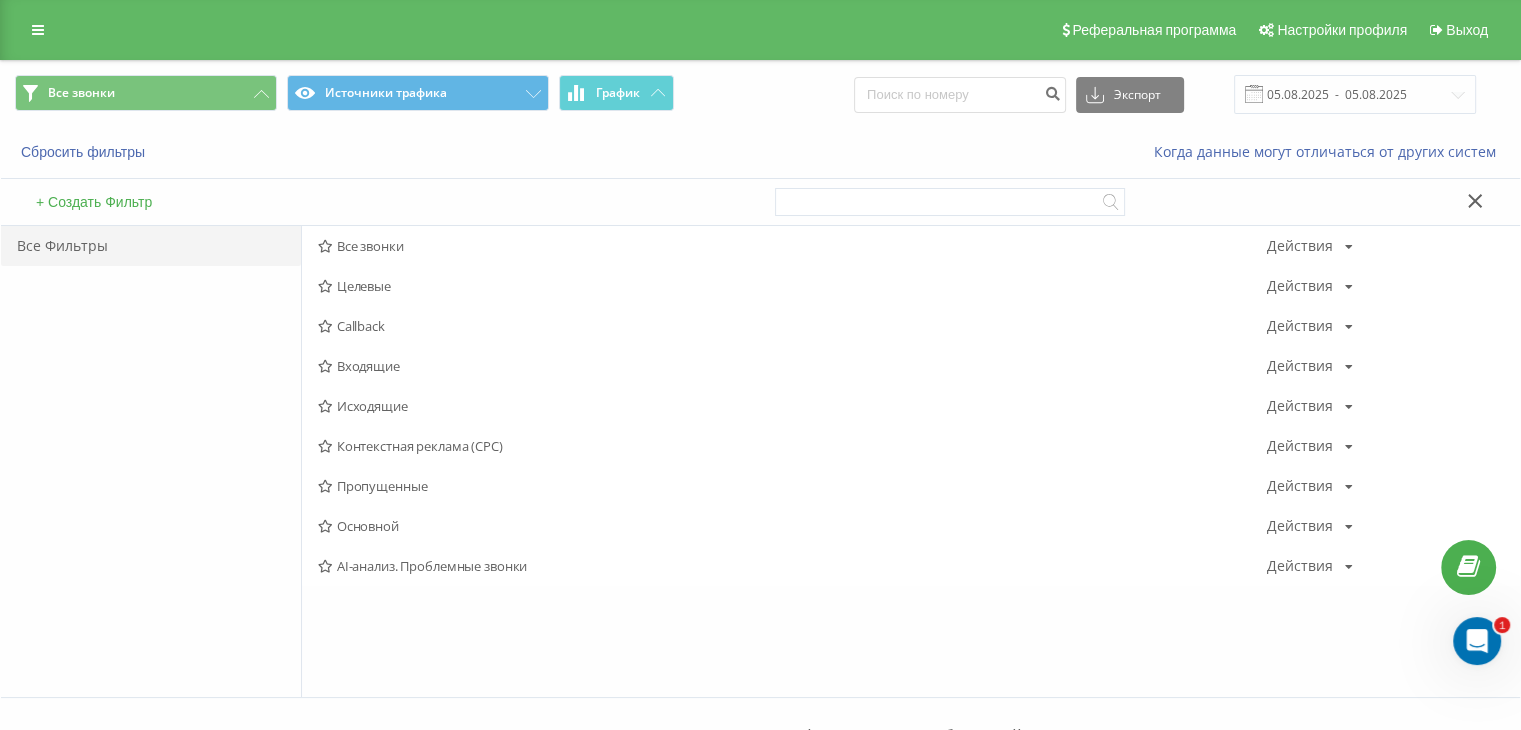 click at bounding box center (325, 366) 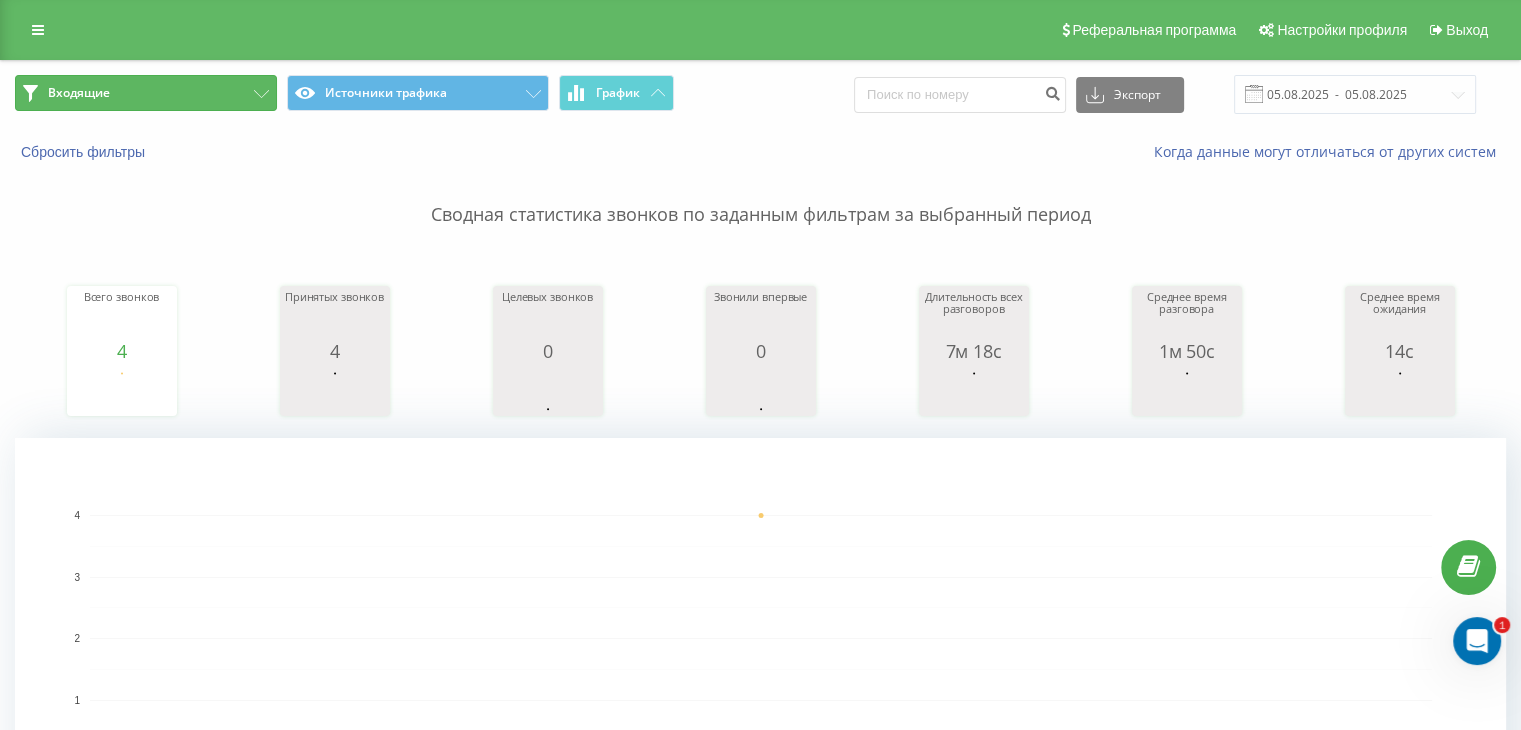 click on "Входящие" at bounding box center (146, 93) 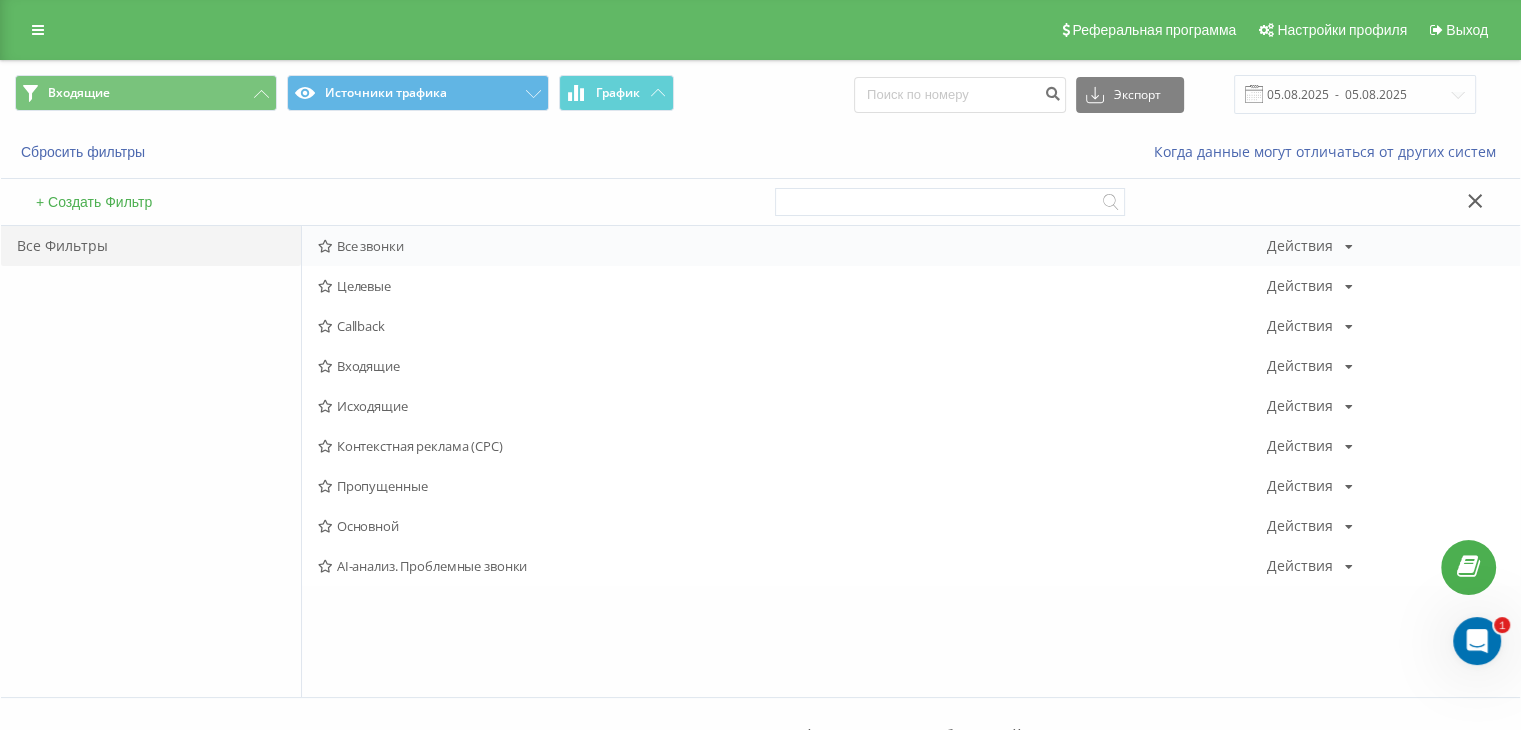 click on "Все звонки Действия Редактировать Копировать Удалить По умолчанию Поделиться" at bounding box center (911, 246) 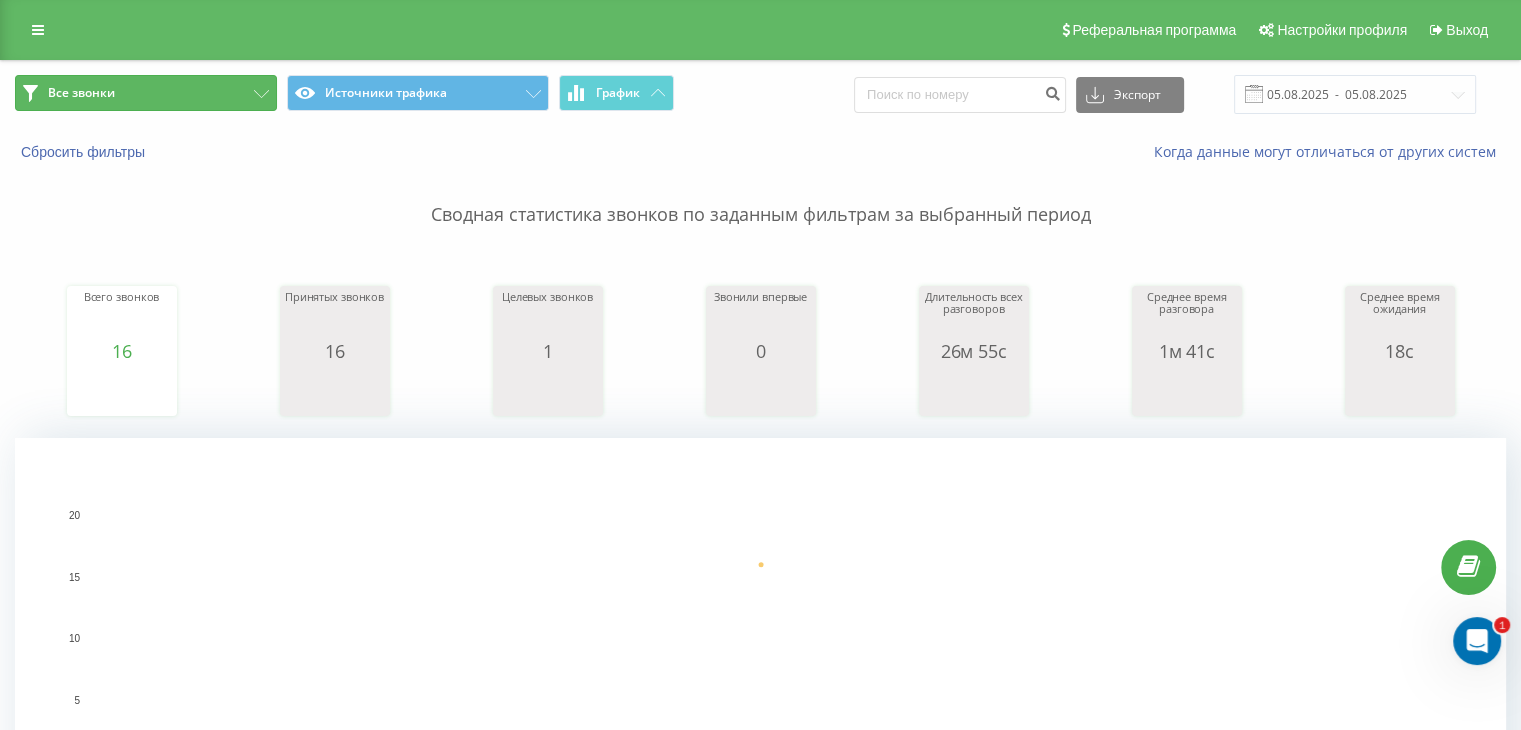 click on "Все звонки" at bounding box center [146, 93] 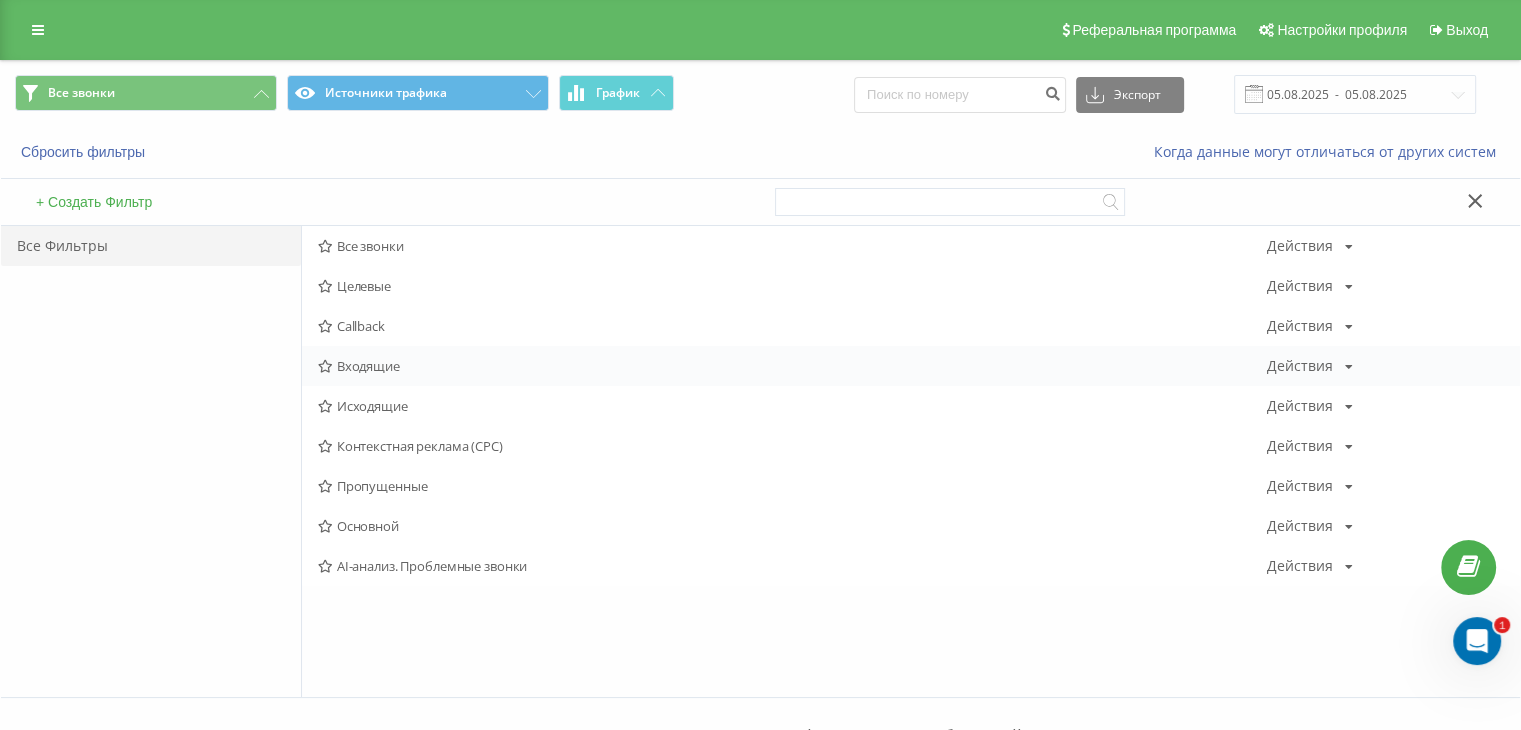 click on "Входящие" at bounding box center [792, 366] 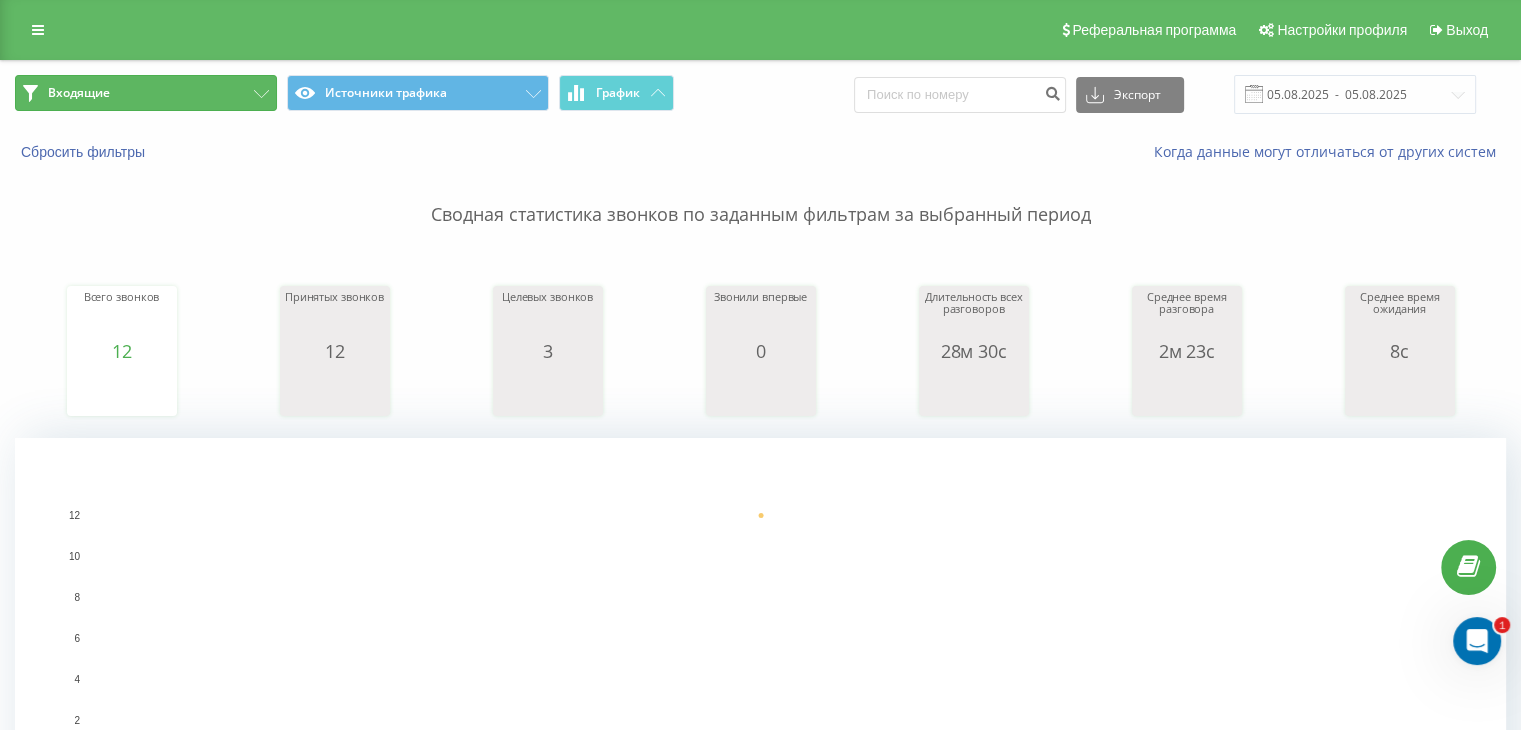 drag, startPoint x: 198, startPoint y: 93, endPoint x: 257, endPoint y: 153, distance: 84.14868 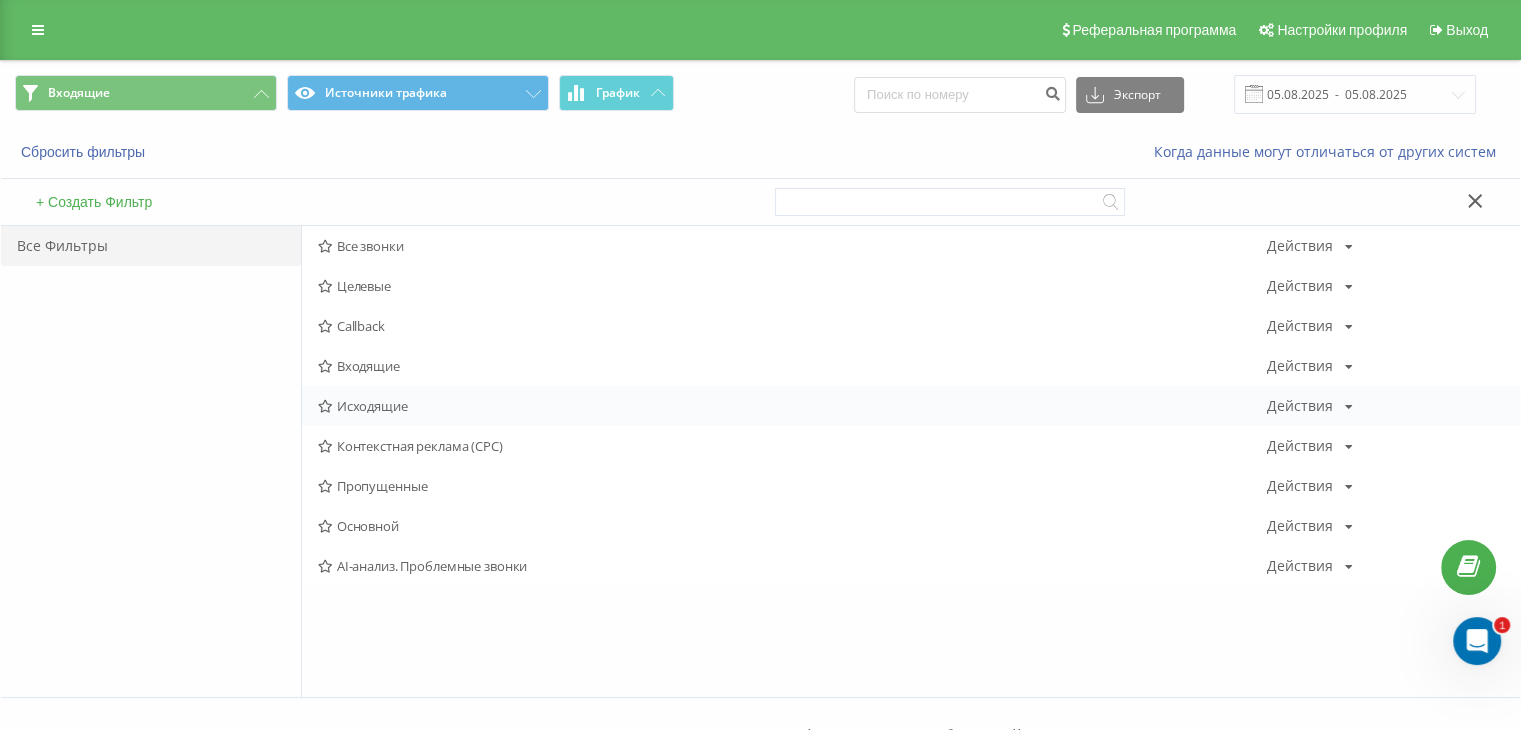 click on "Исходящие" at bounding box center (792, 406) 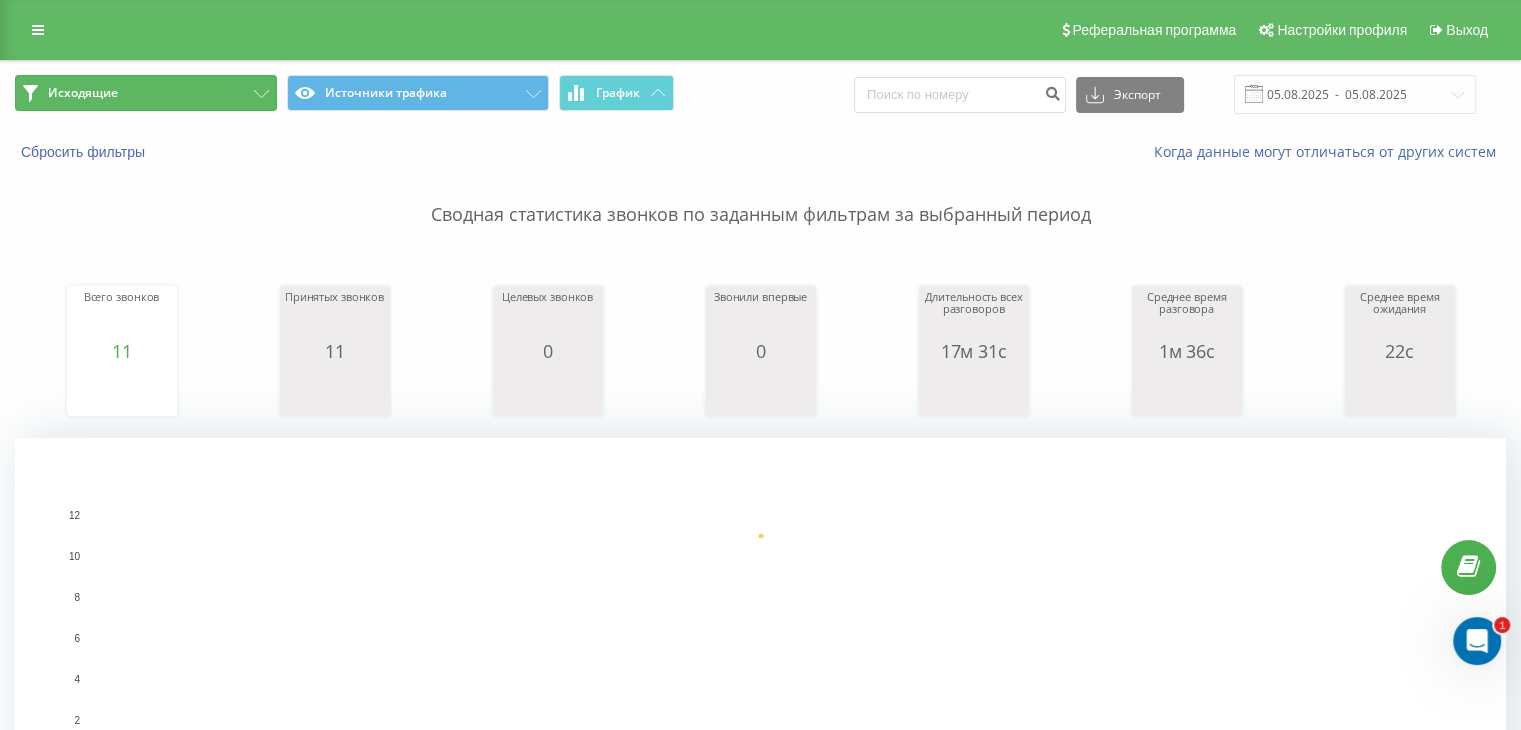 click on "Исходящие" at bounding box center (146, 93) 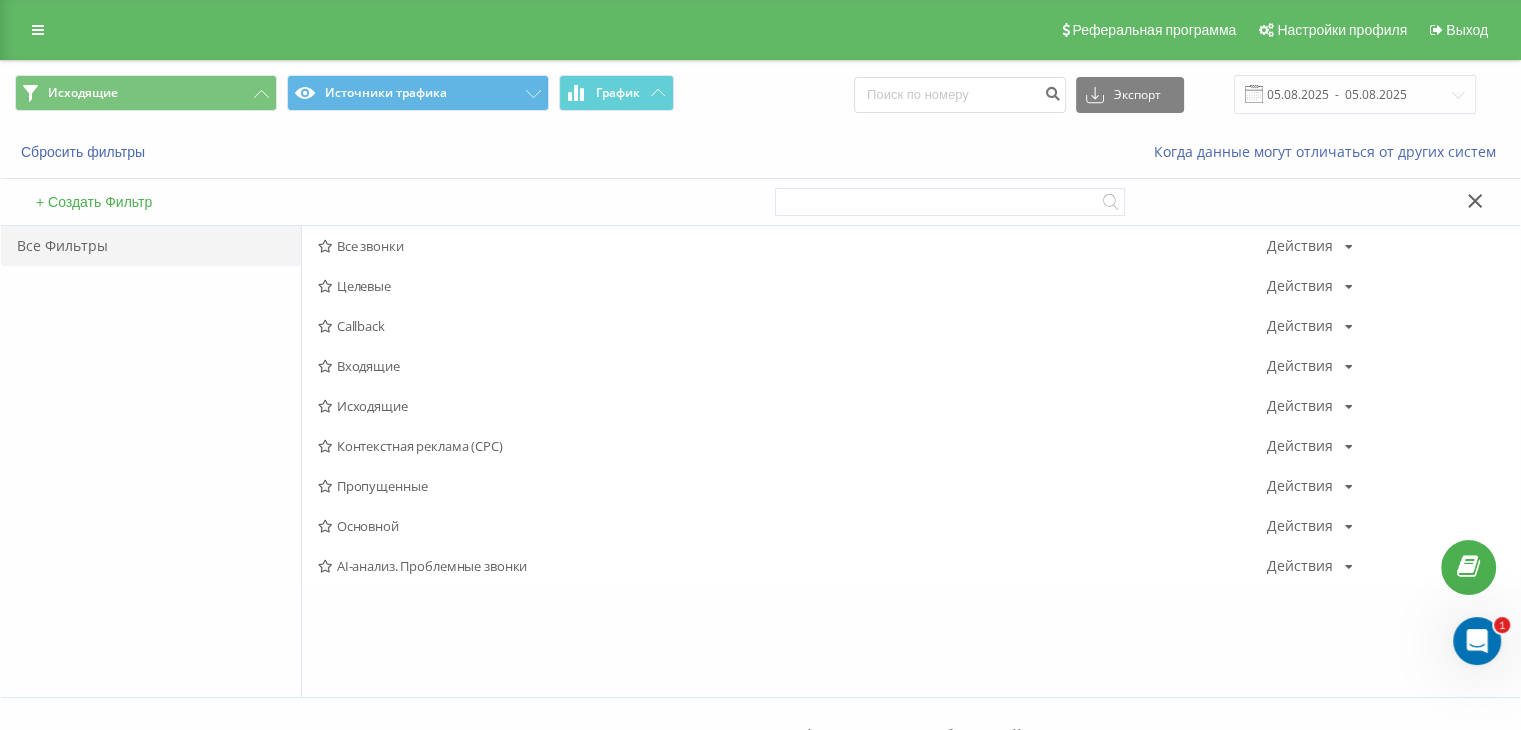 click on "Входящие" at bounding box center [792, 366] 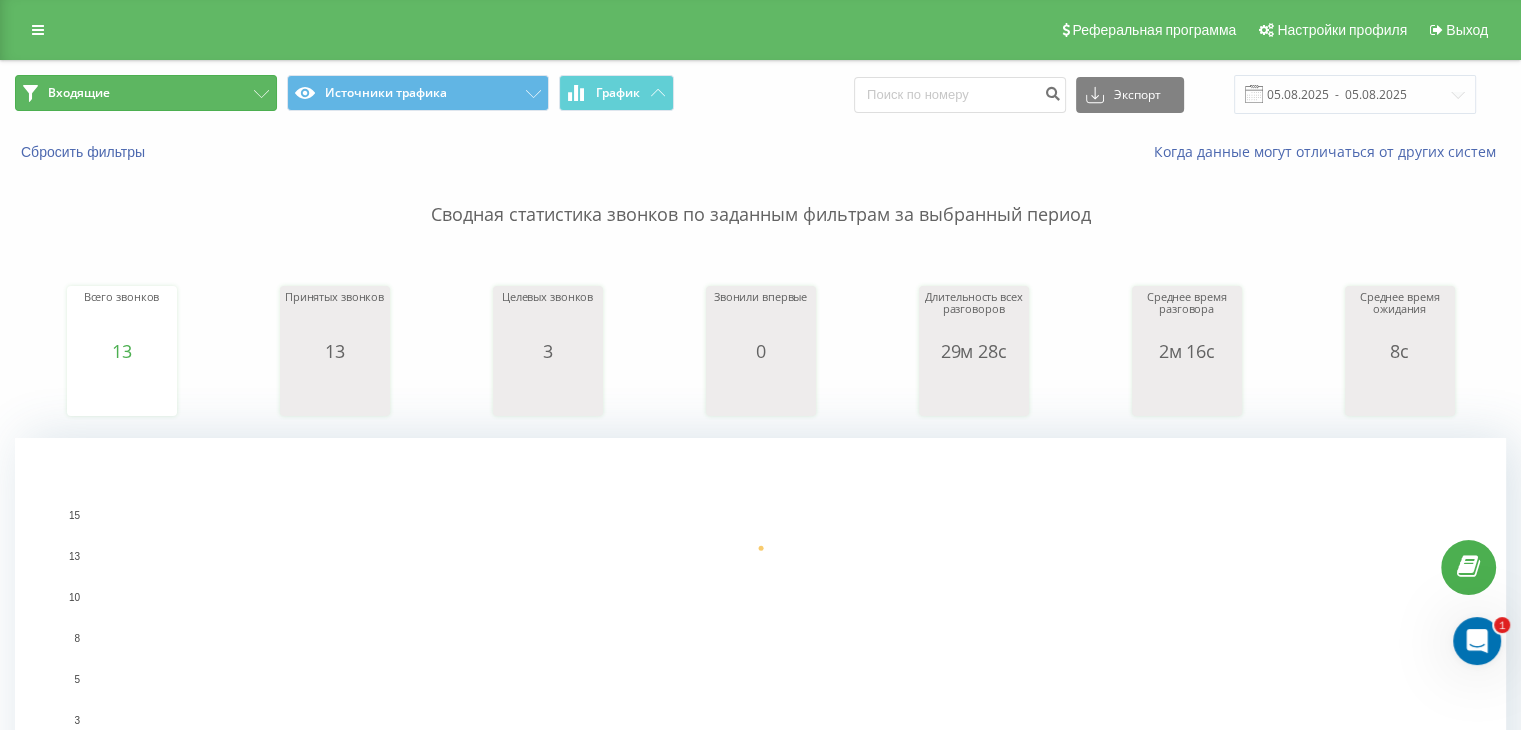 drag, startPoint x: 223, startPoint y: 93, endPoint x: 292, endPoint y: 165, distance: 99.724625 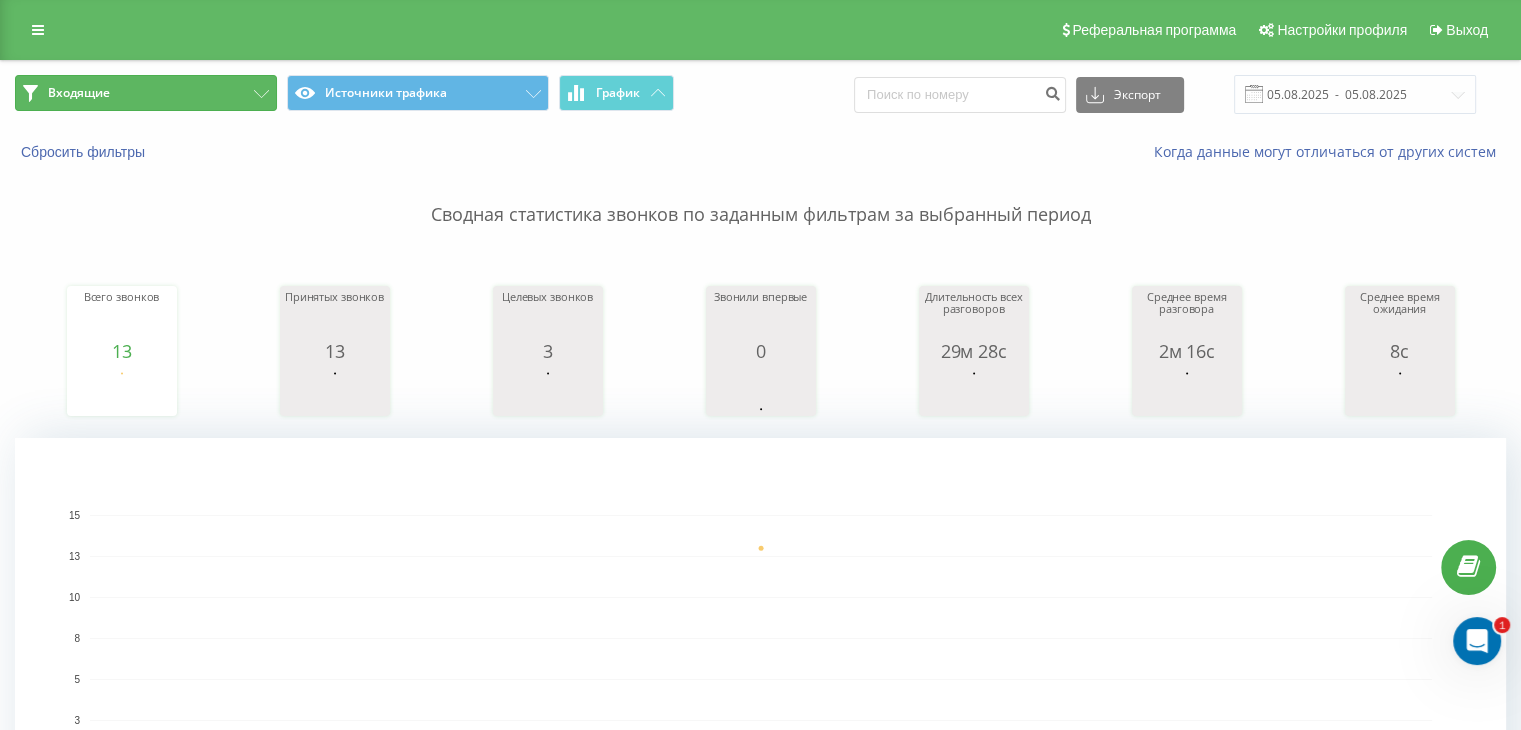 click on "Входящие" at bounding box center (146, 93) 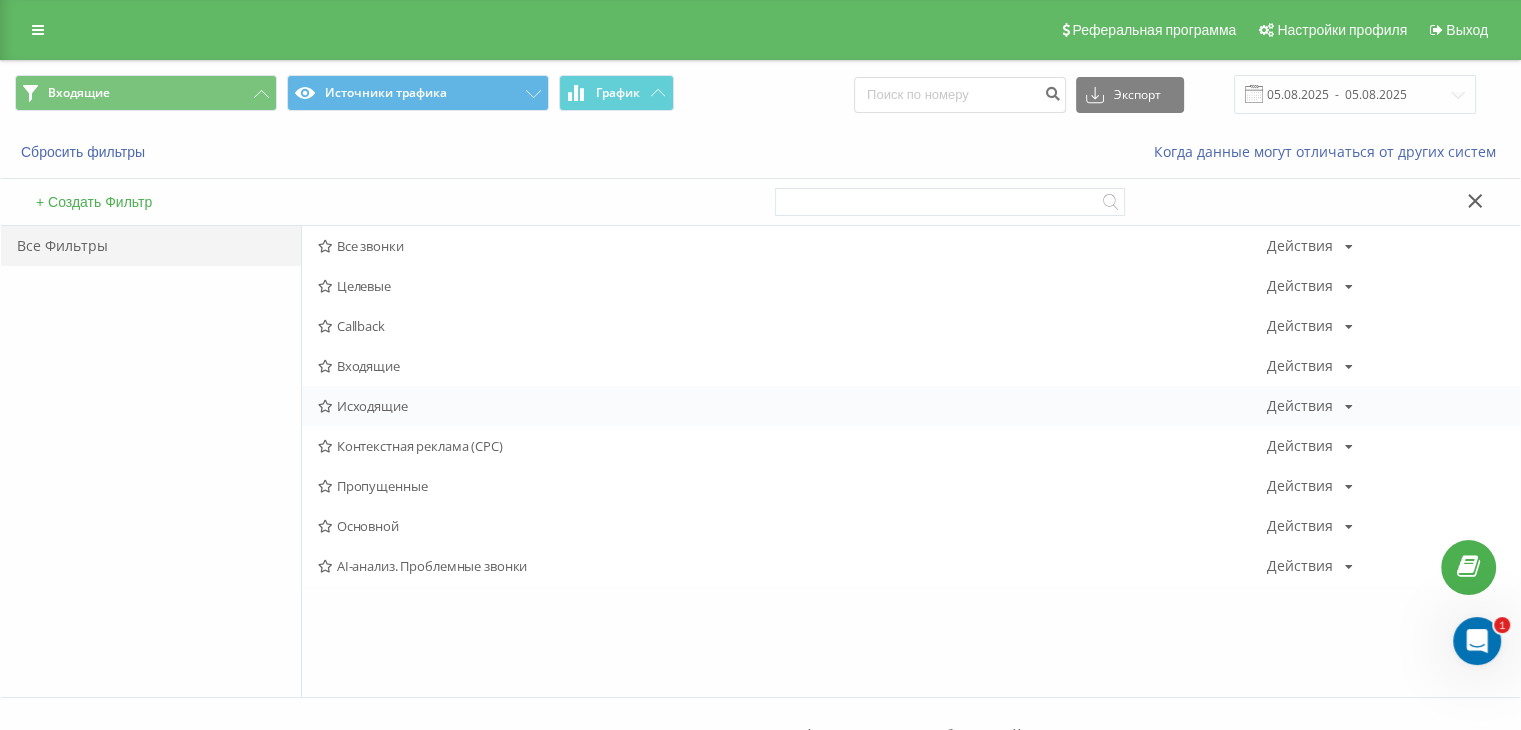click on "Исходящие" at bounding box center [792, 406] 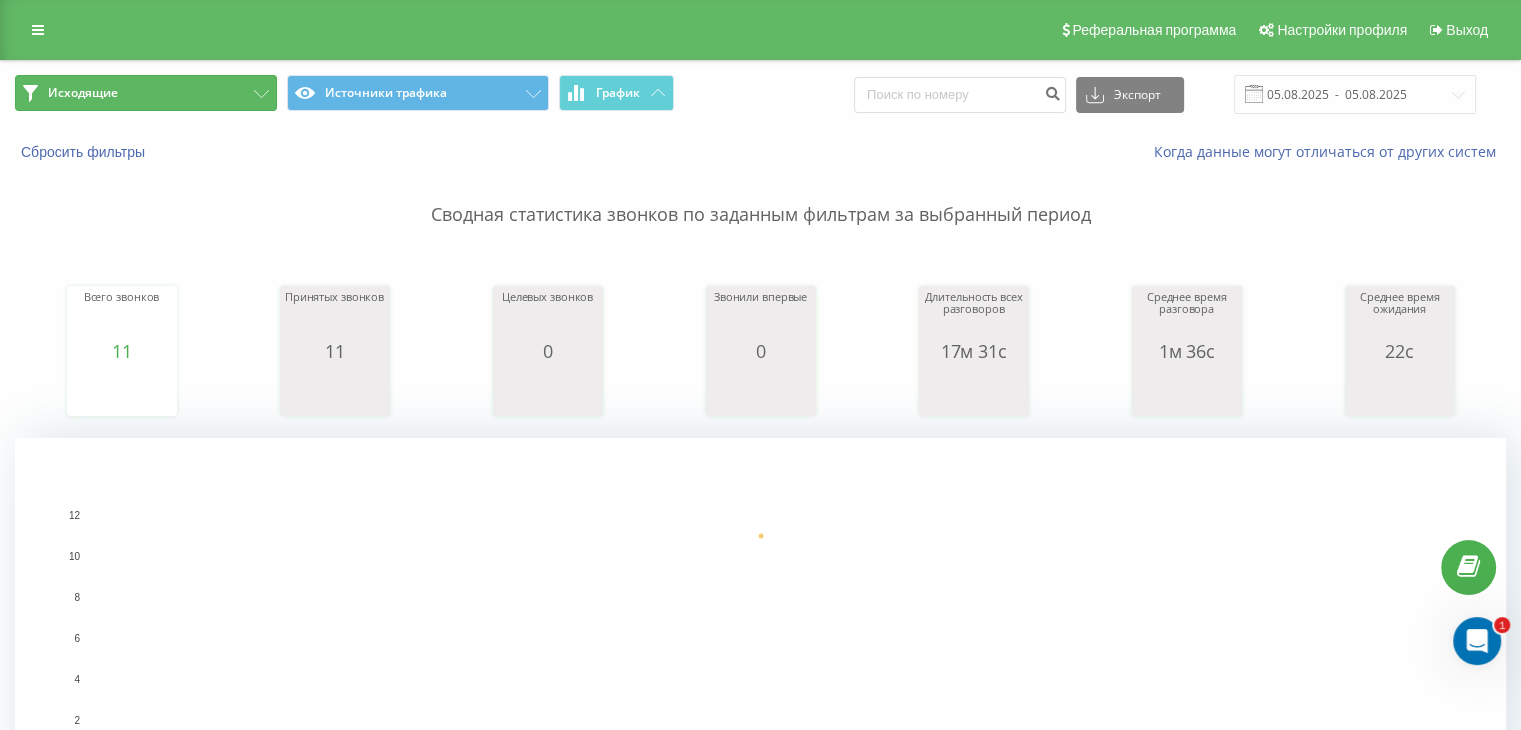 click on "Исходящие" at bounding box center (146, 93) 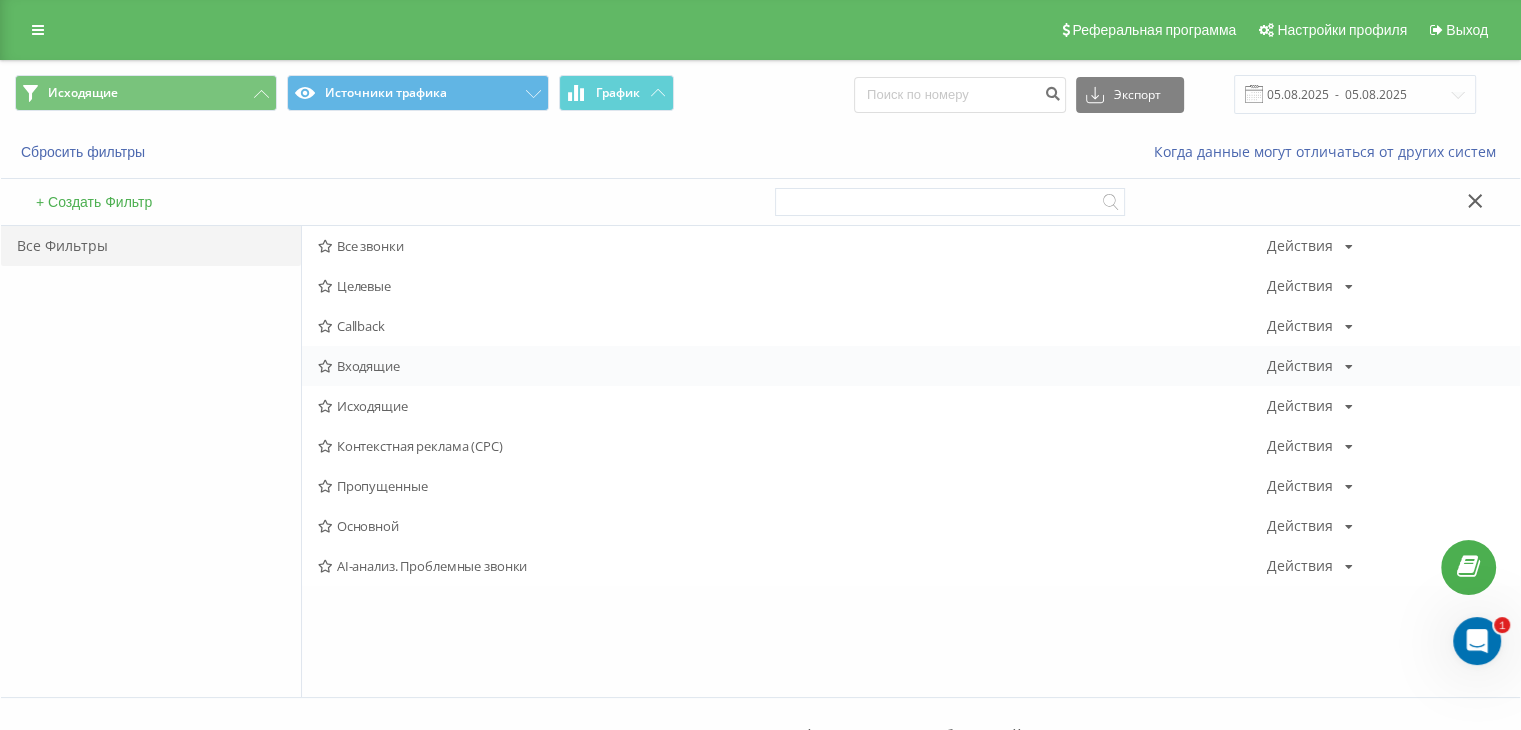 click on "Входящие" at bounding box center [792, 366] 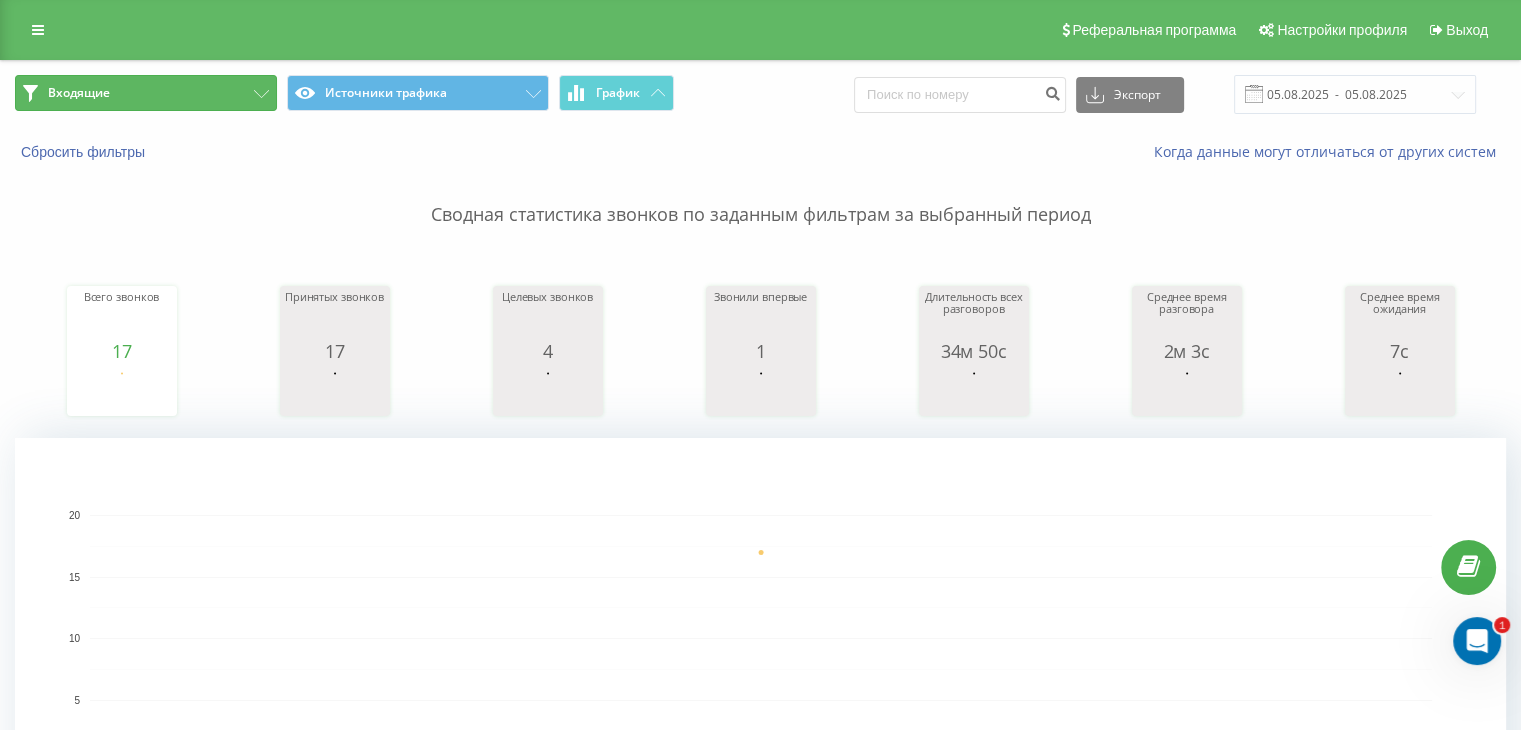 click on "Входящие" at bounding box center [146, 93] 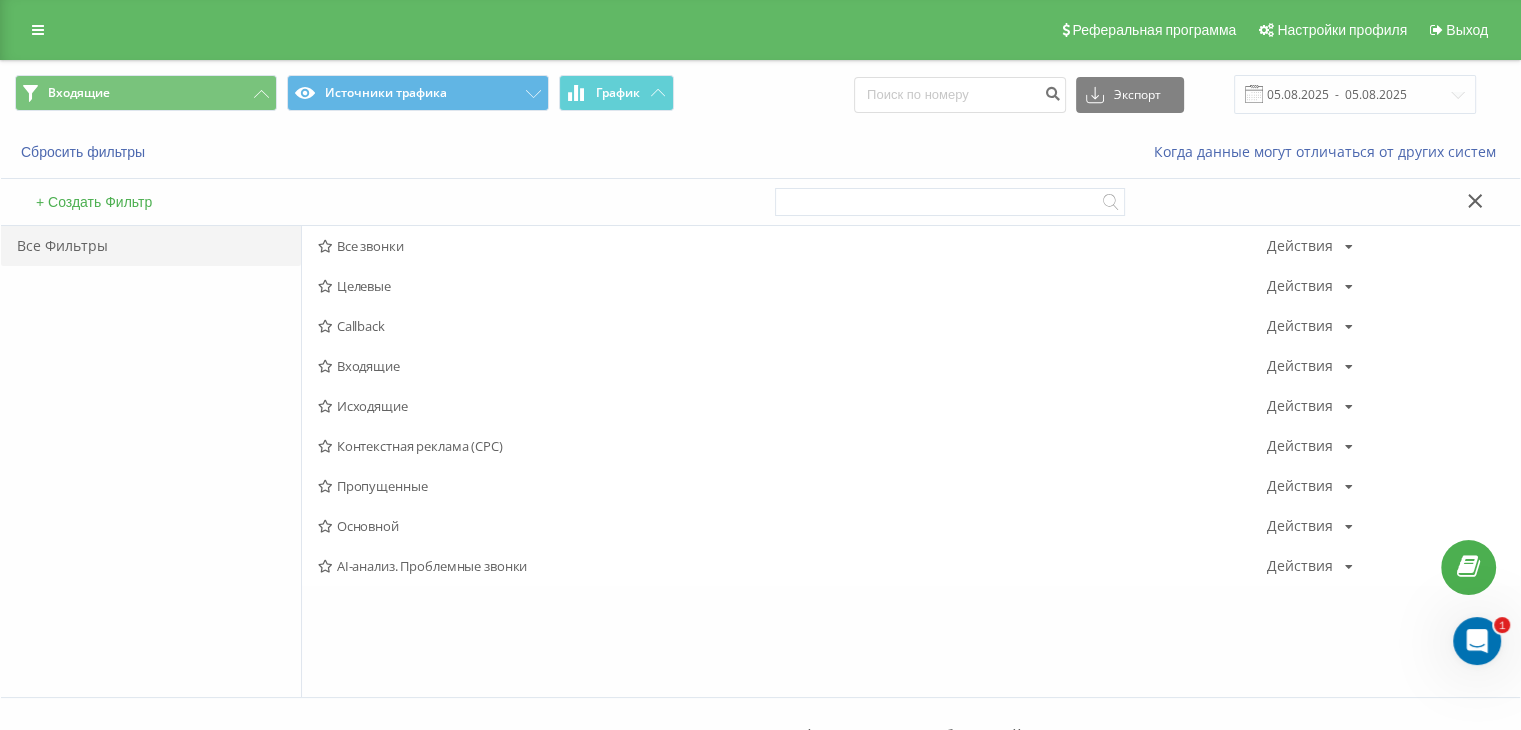 drag, startPoint x: 396, startPoint y: 406, endPoint x: 490, endPoint y: 397, distance: 94.42987 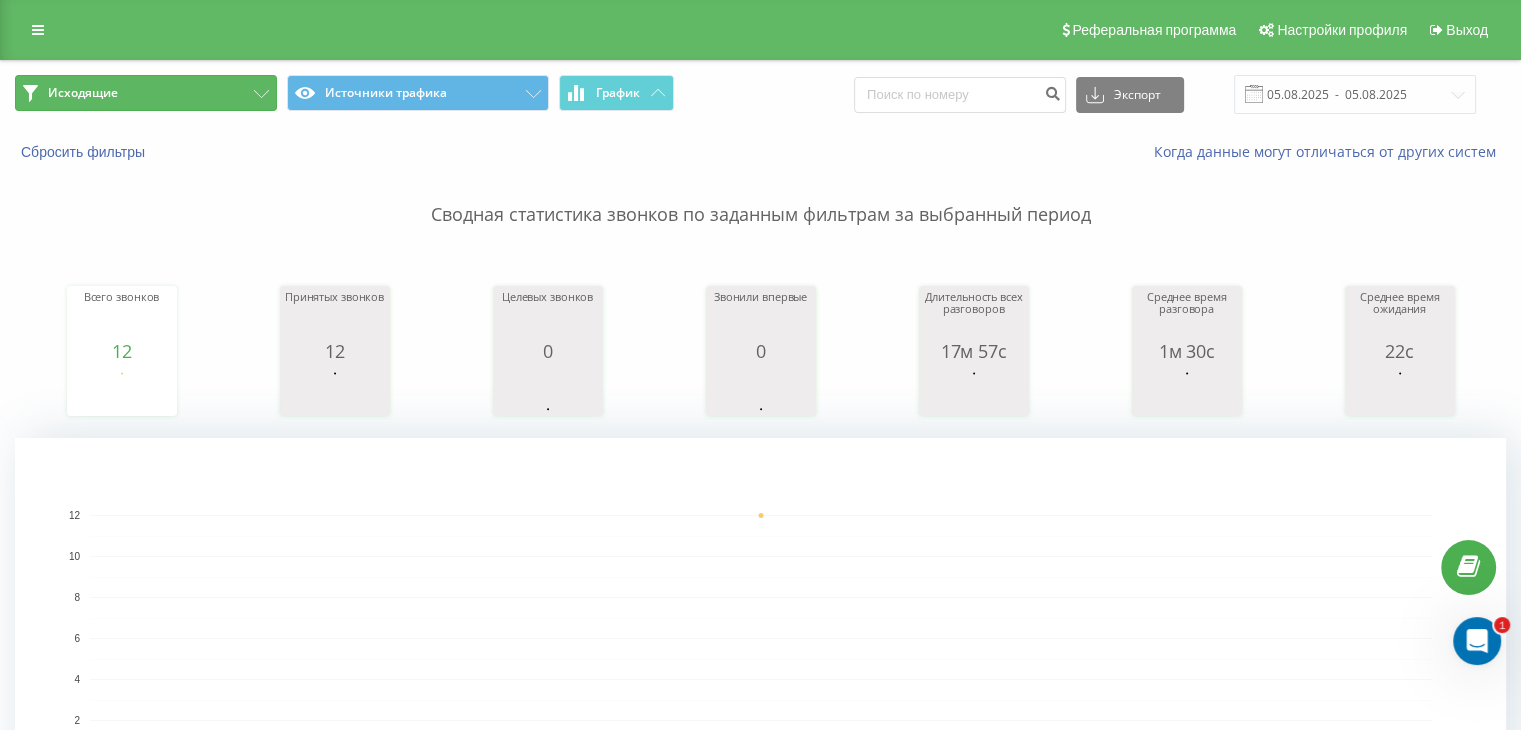 click on "Исходящие" at bounding box center (146, 93) 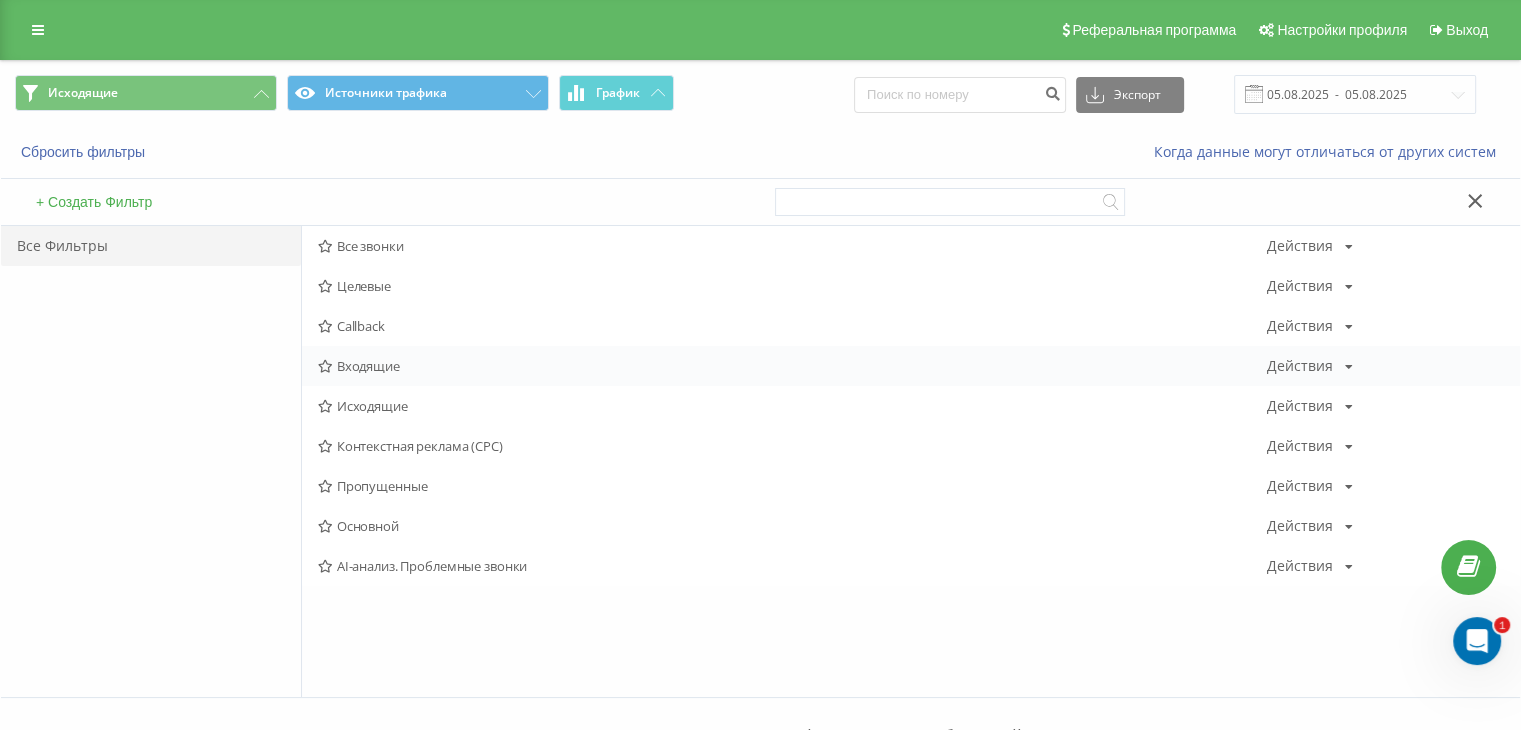 click on "Входящие" at bounding box center (792, 366) 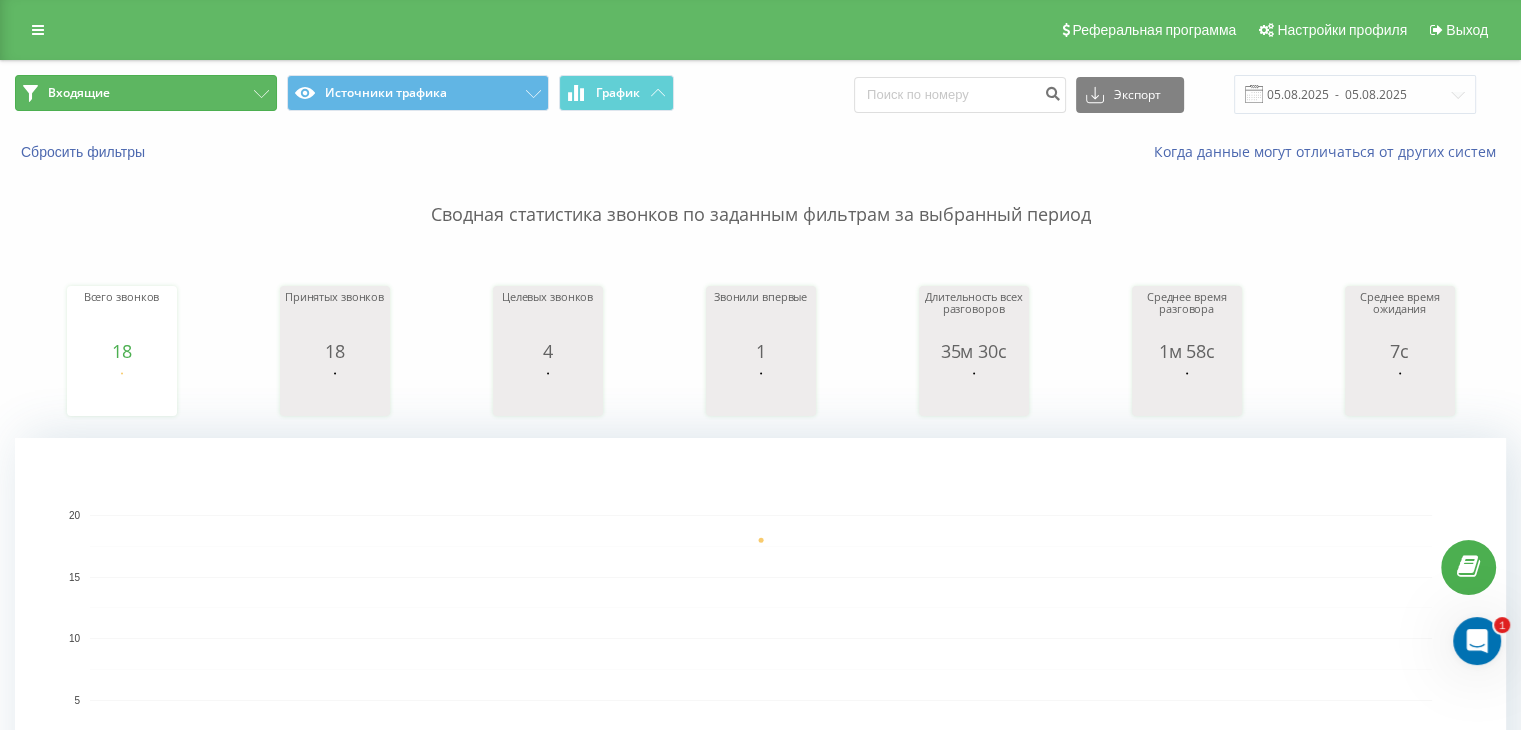 click on "Входящие" at bounding box center (146, 93) 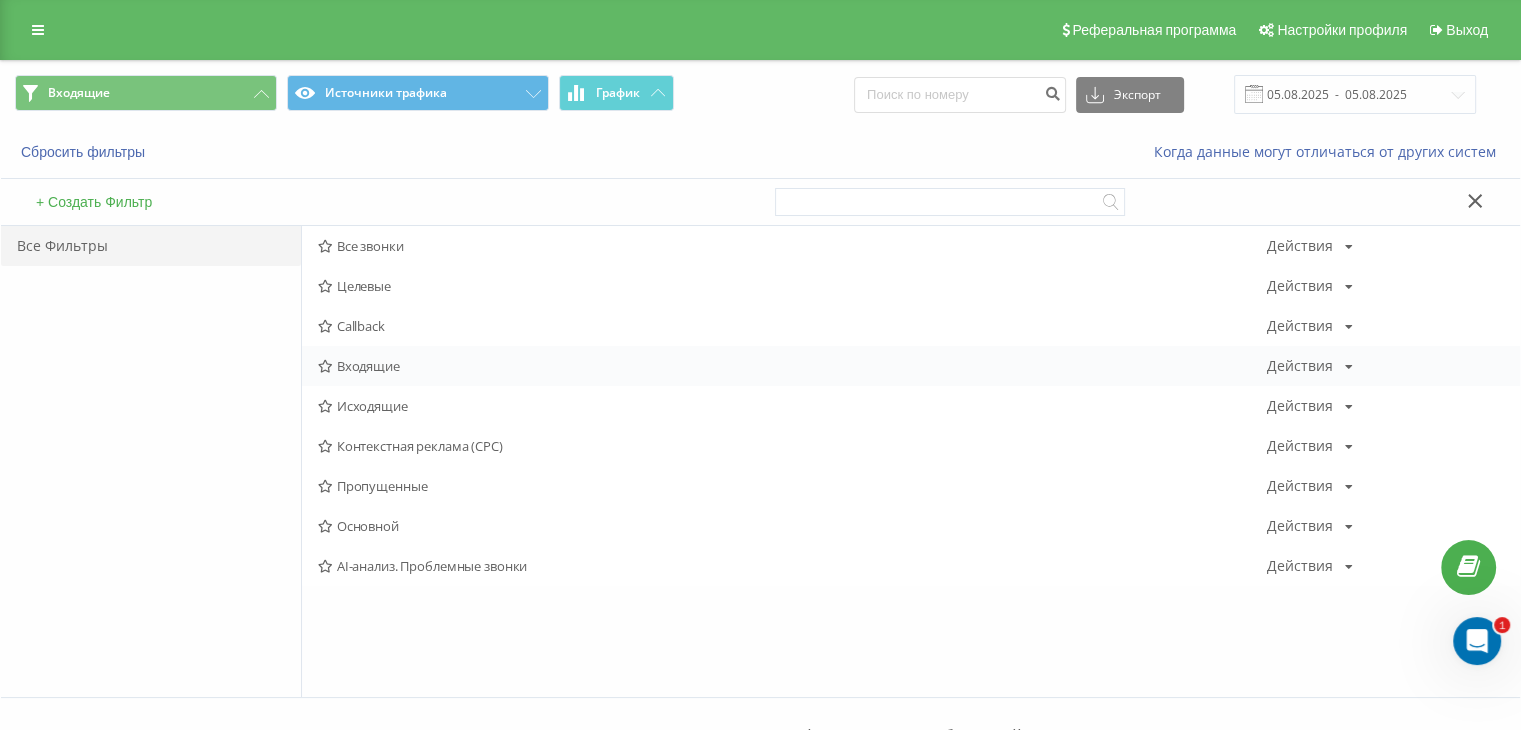 click on "Входящие" at bounding box center (792, 366) 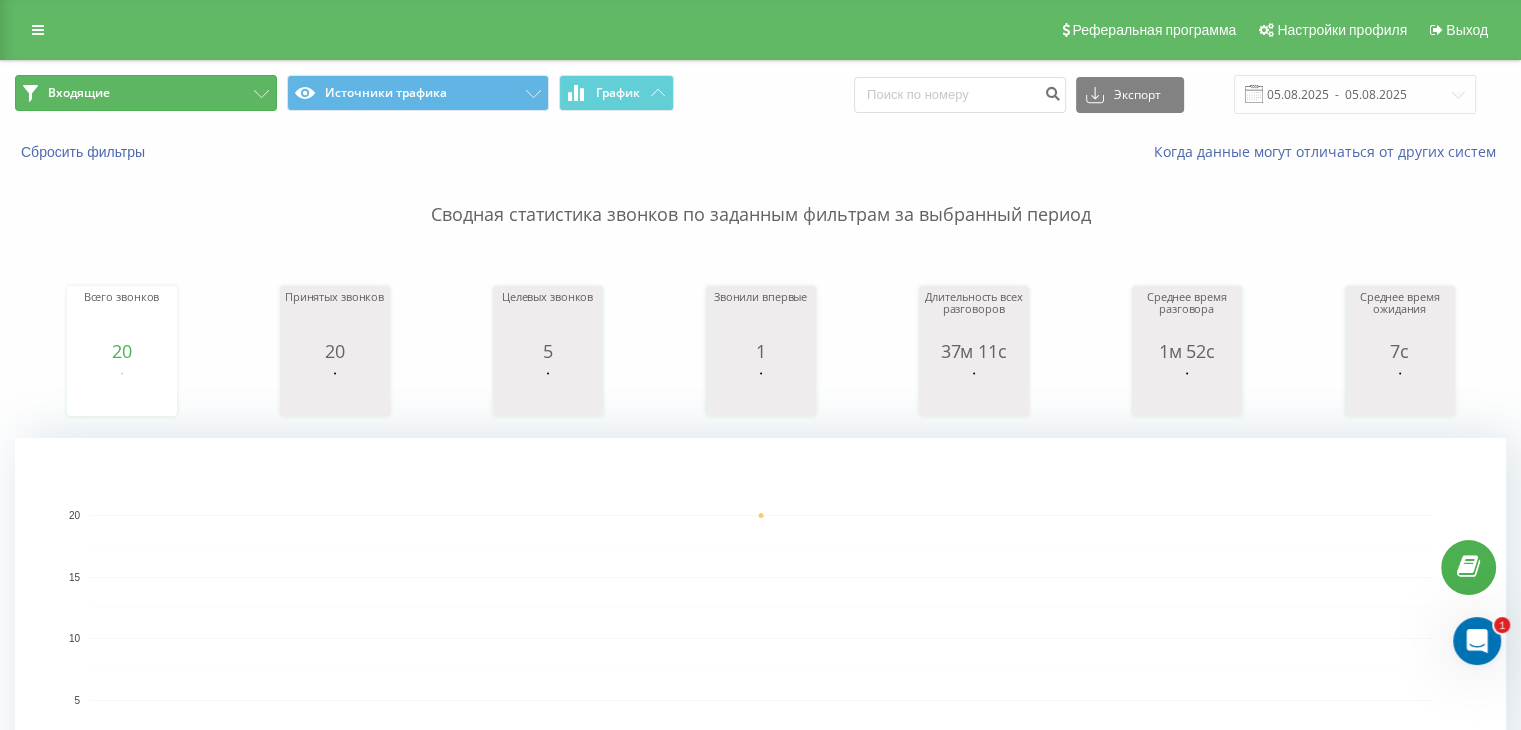 click on "Входящие" at bounding box center (146, 93) 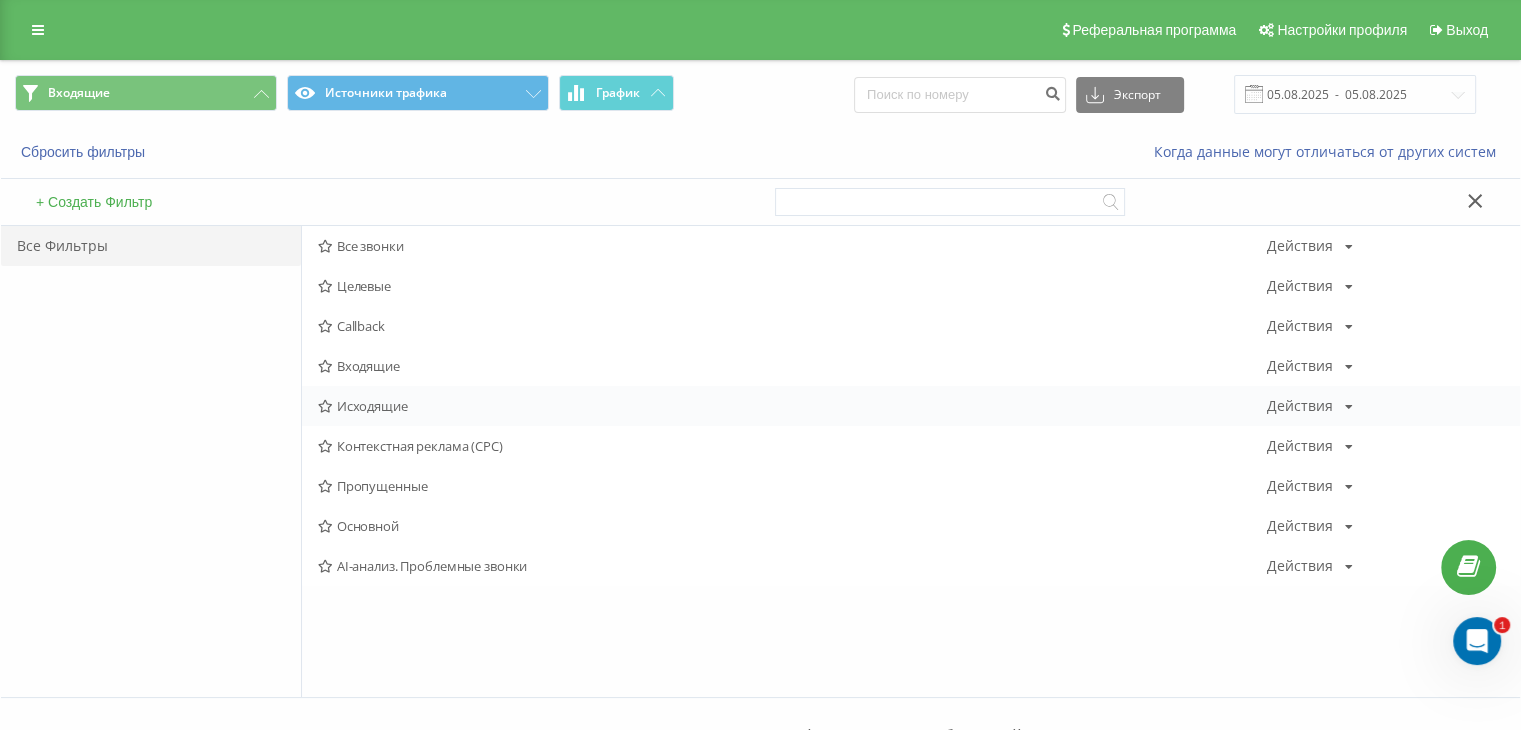 click on "Исходящие" at bounding box center [792, 406] 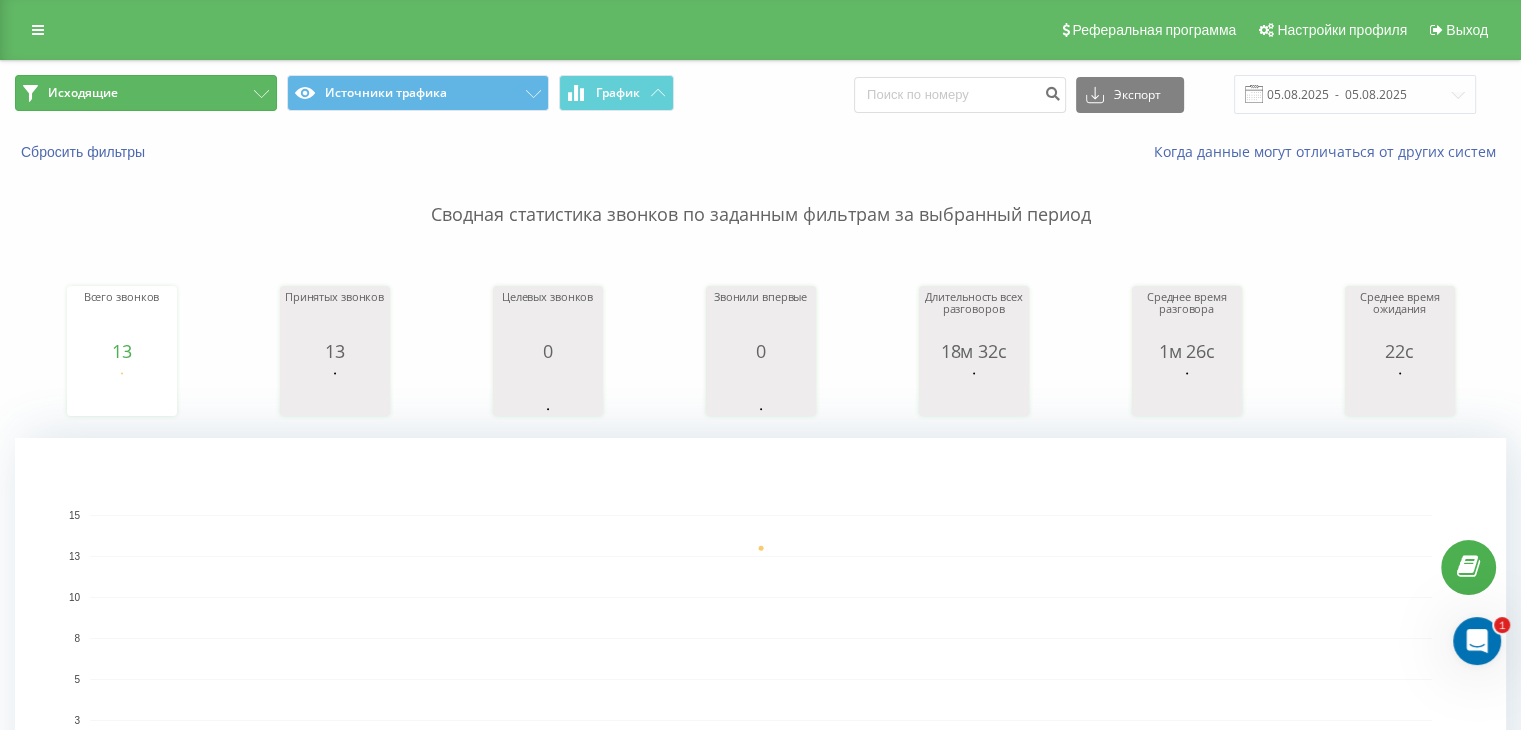 click on "Исходящие" at bounding box center (146, 93) 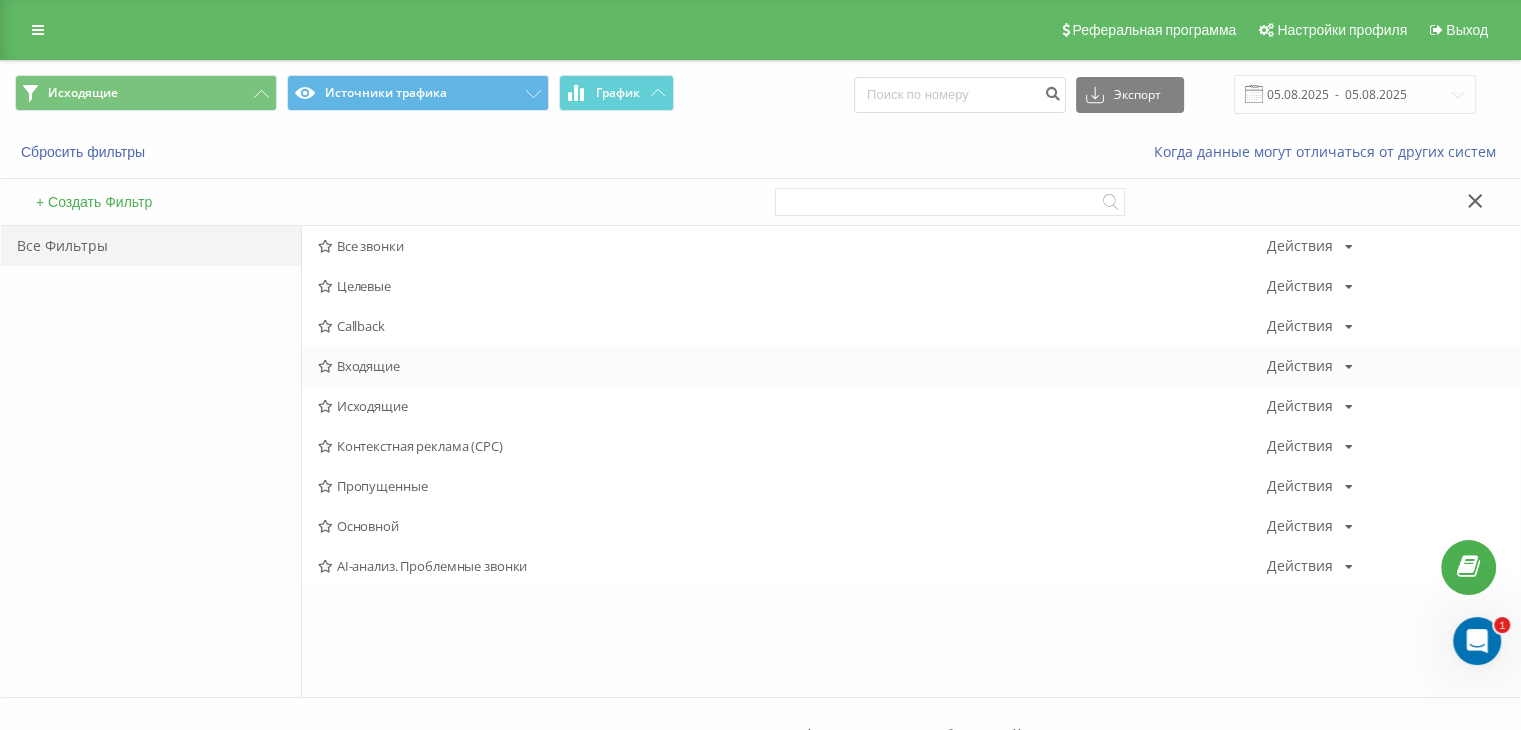 click on "Входящие" at bounding box center [792, 366] 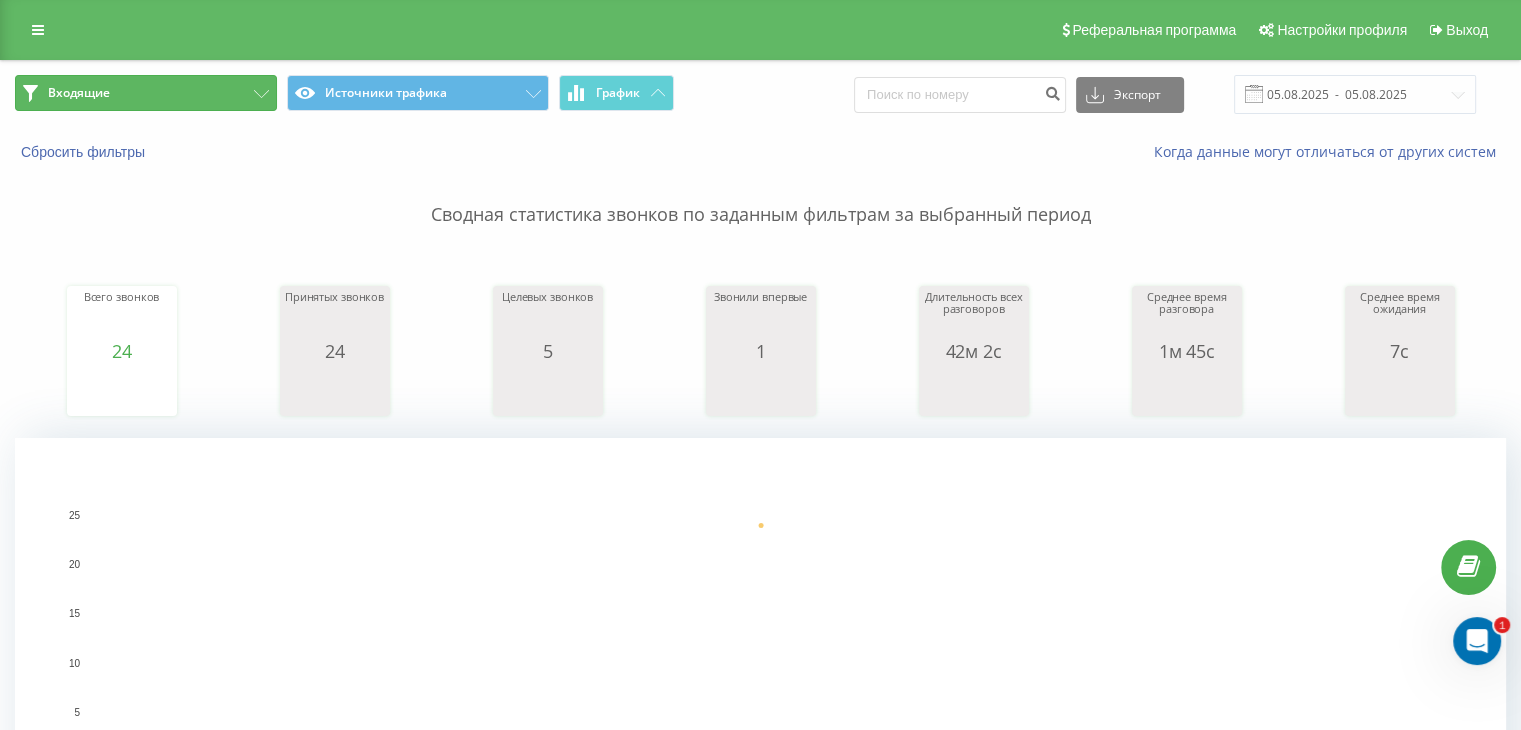 drag, startPoint x: 164, startPoint y: 99, endPoint x: 230, endPoint y: 146, distance: 81.02469 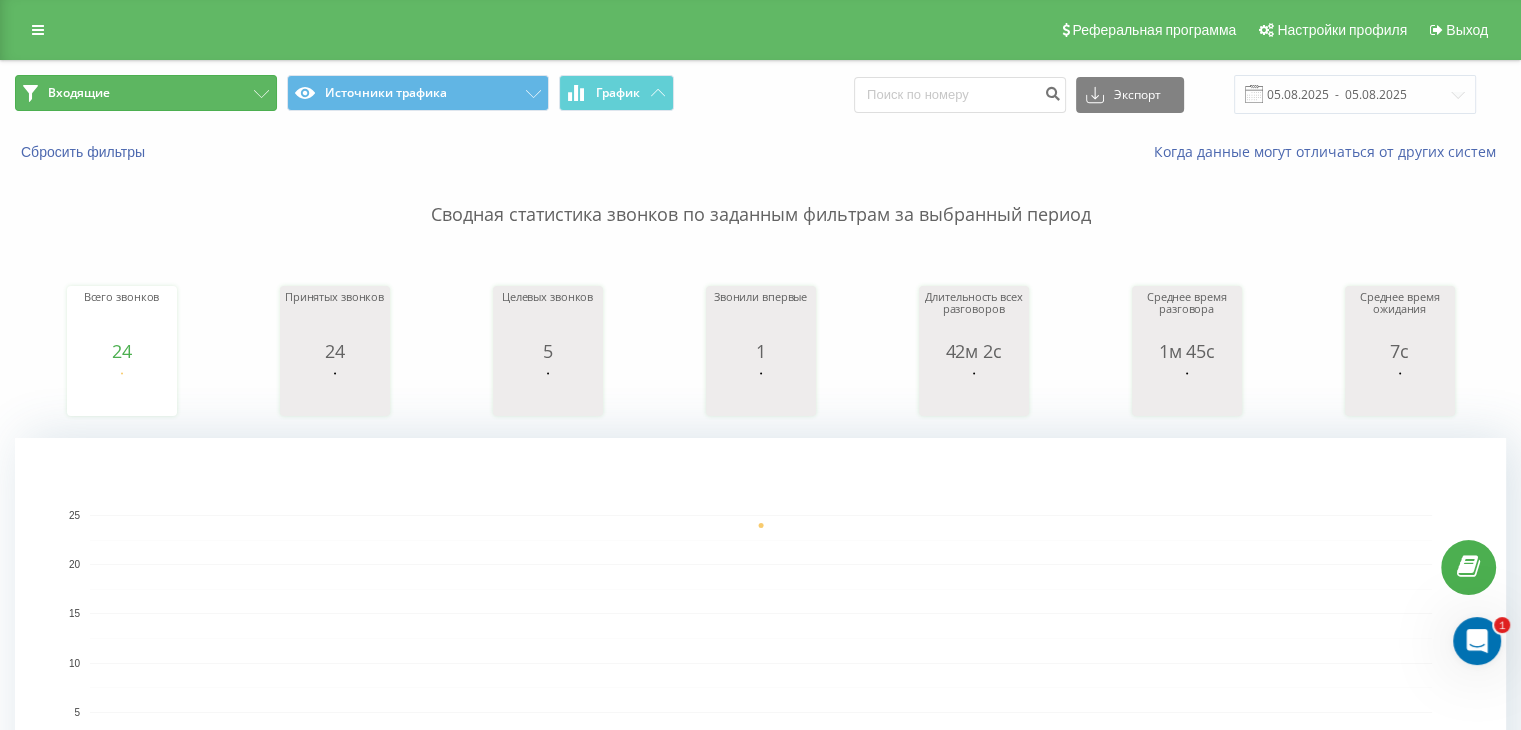 click on "Входящие" at bounding box center [146, 93] 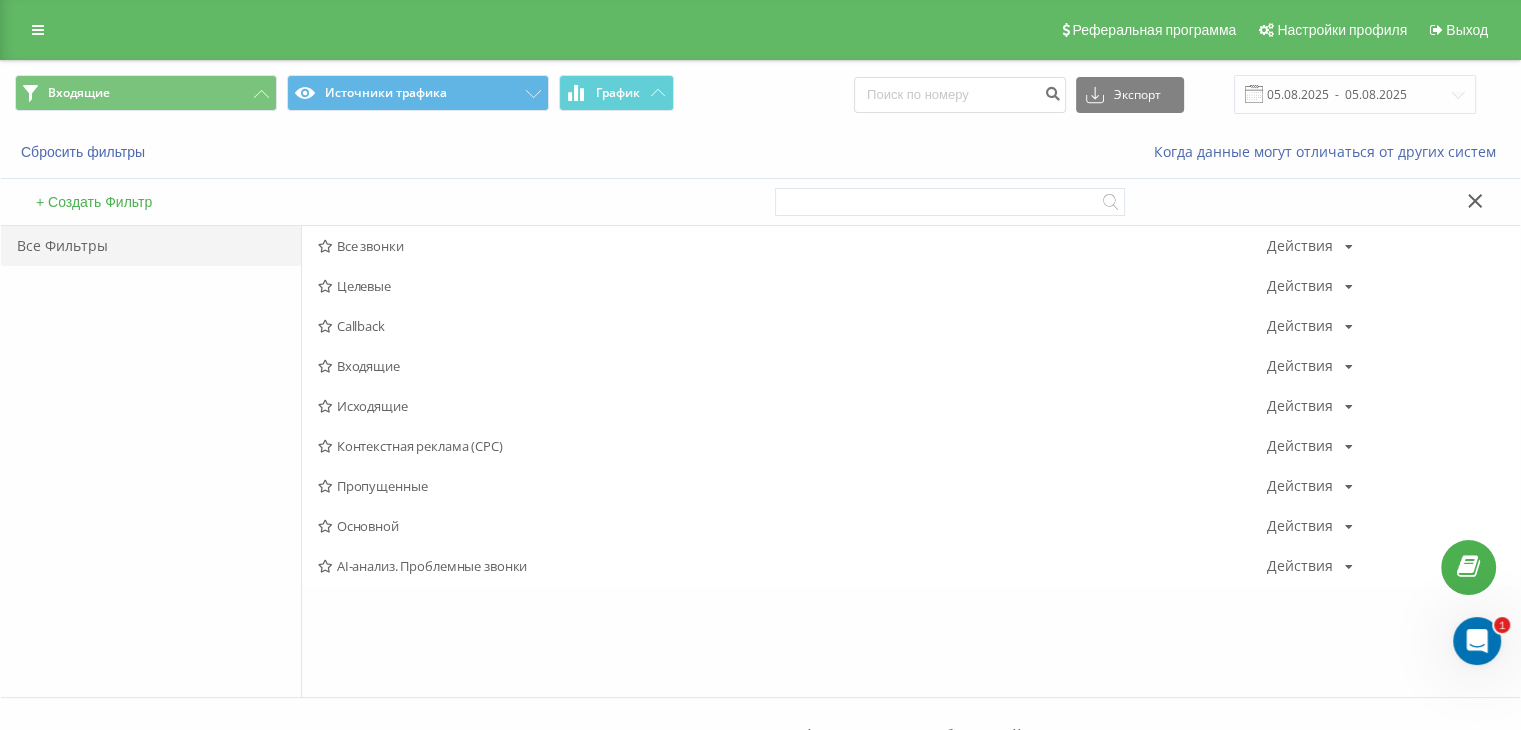 click on "Исходящие" at bounding box center (792, 406) 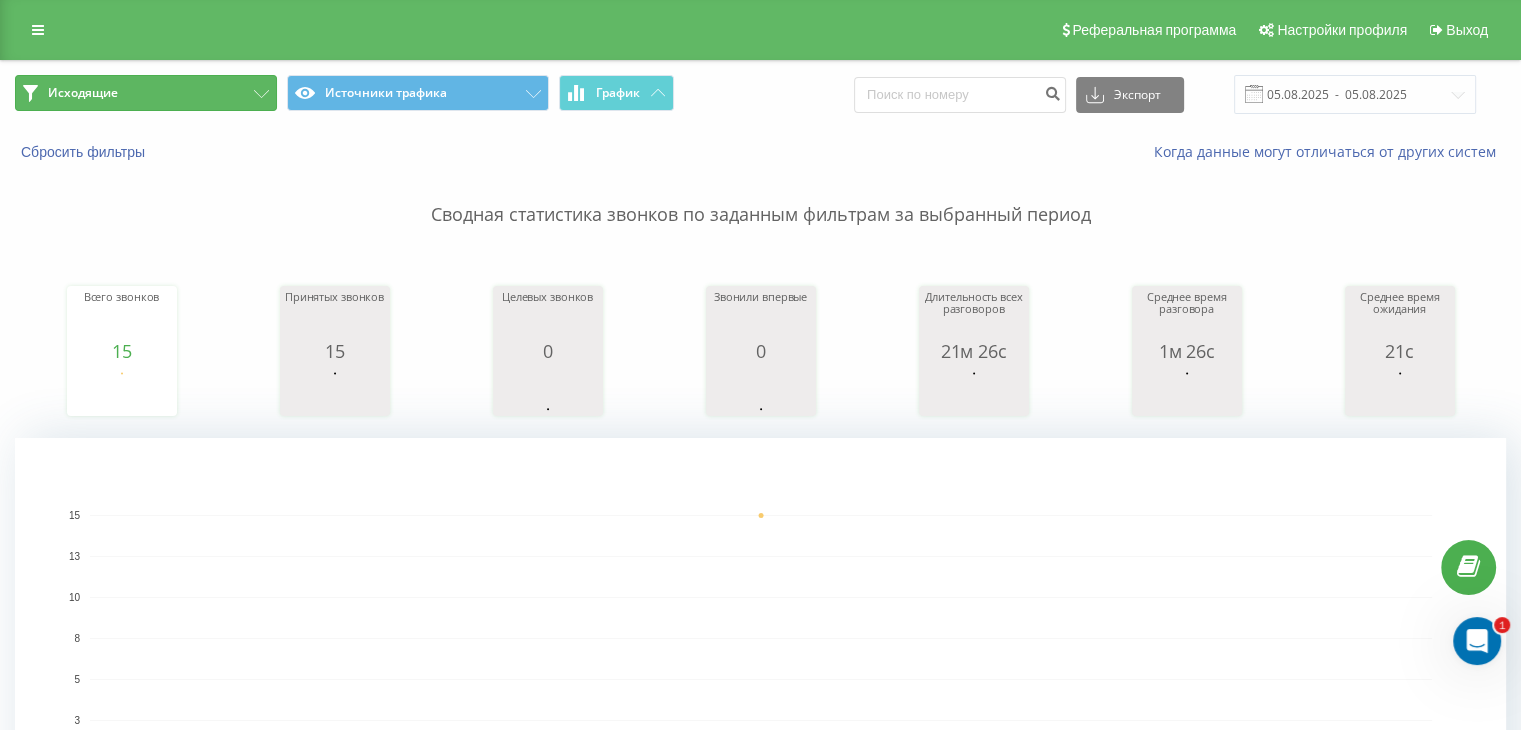 click on "Исходящие" at bounding box center [146, 93] 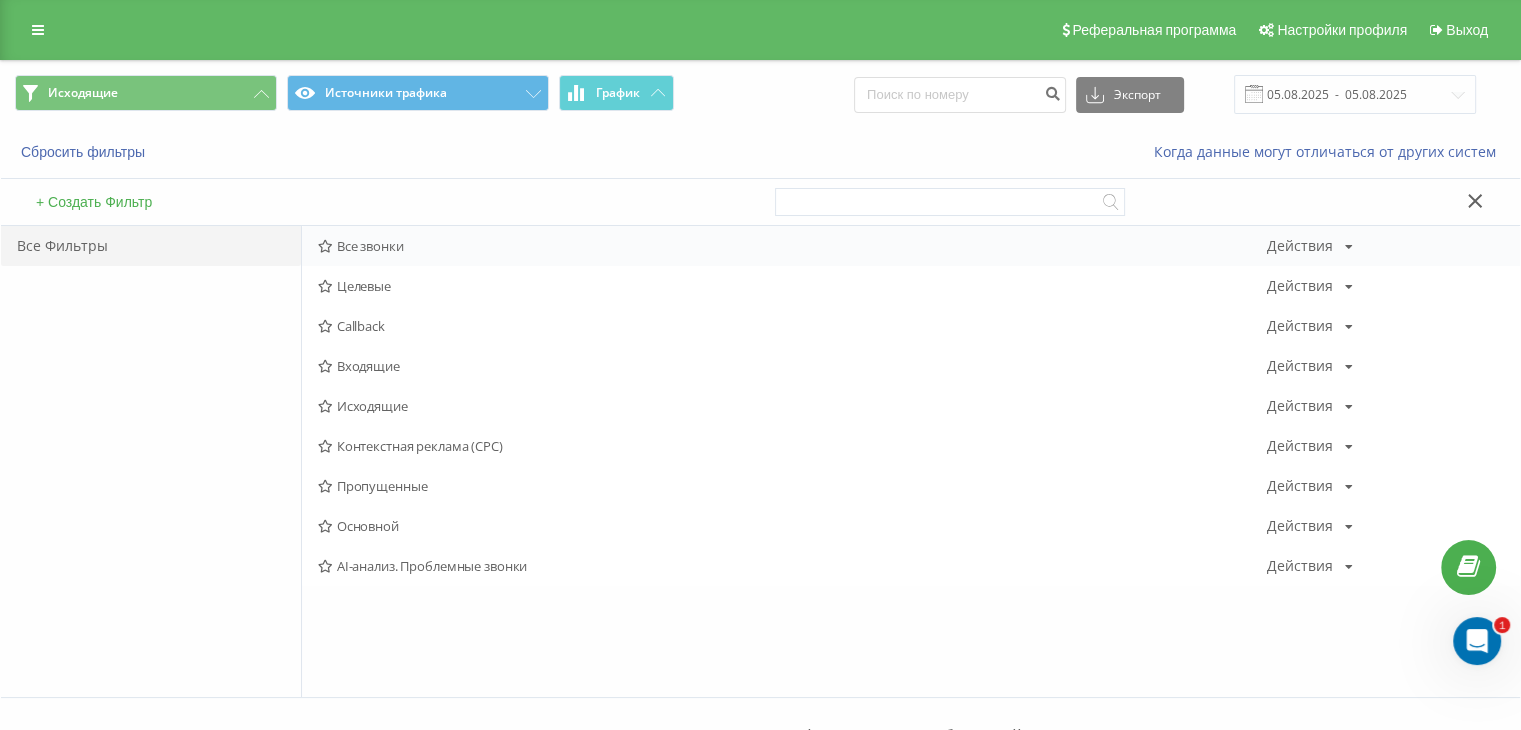 click on "Все звонки" at bounding box center [792, 246] 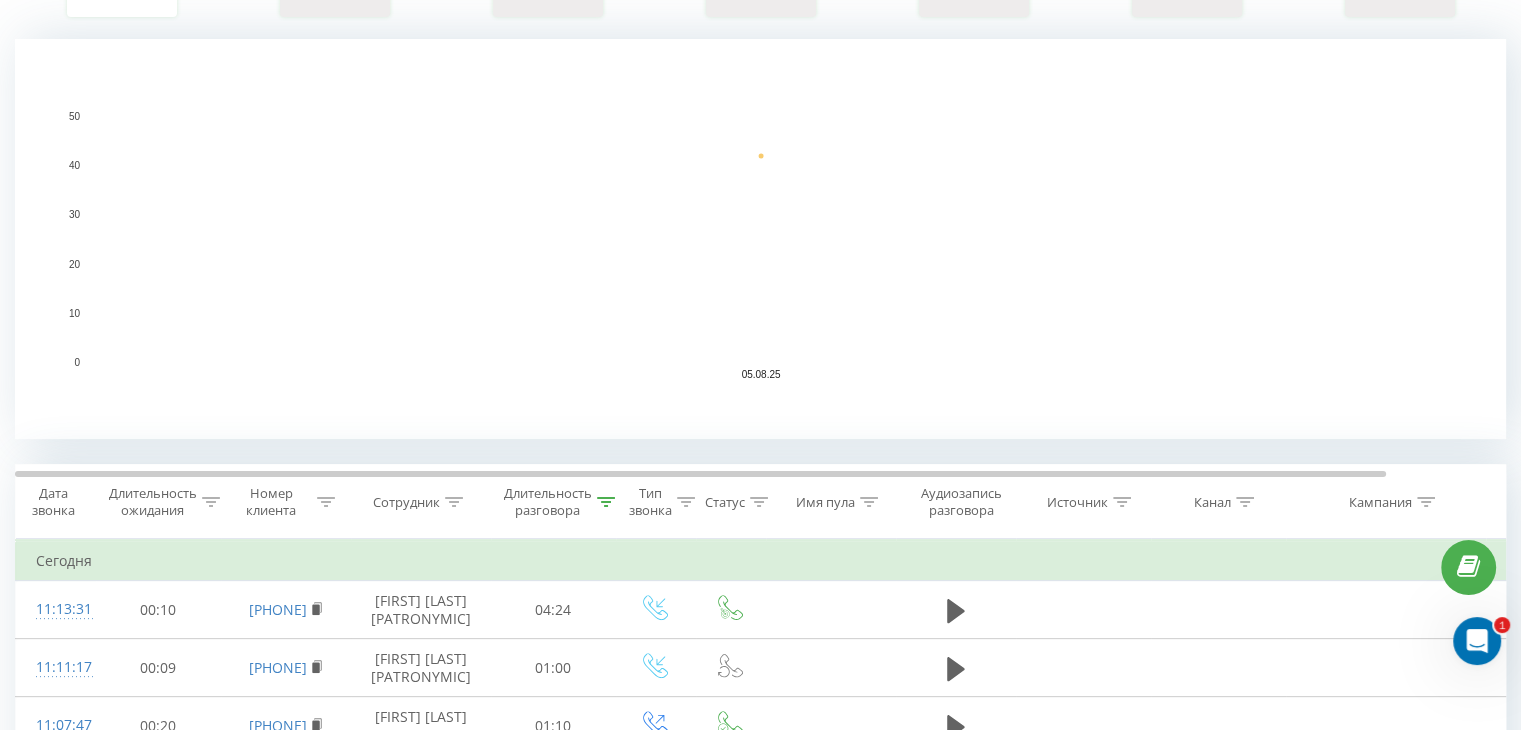 scroll, scrollTop: 500, scrollLeft: 0, axis: vertical 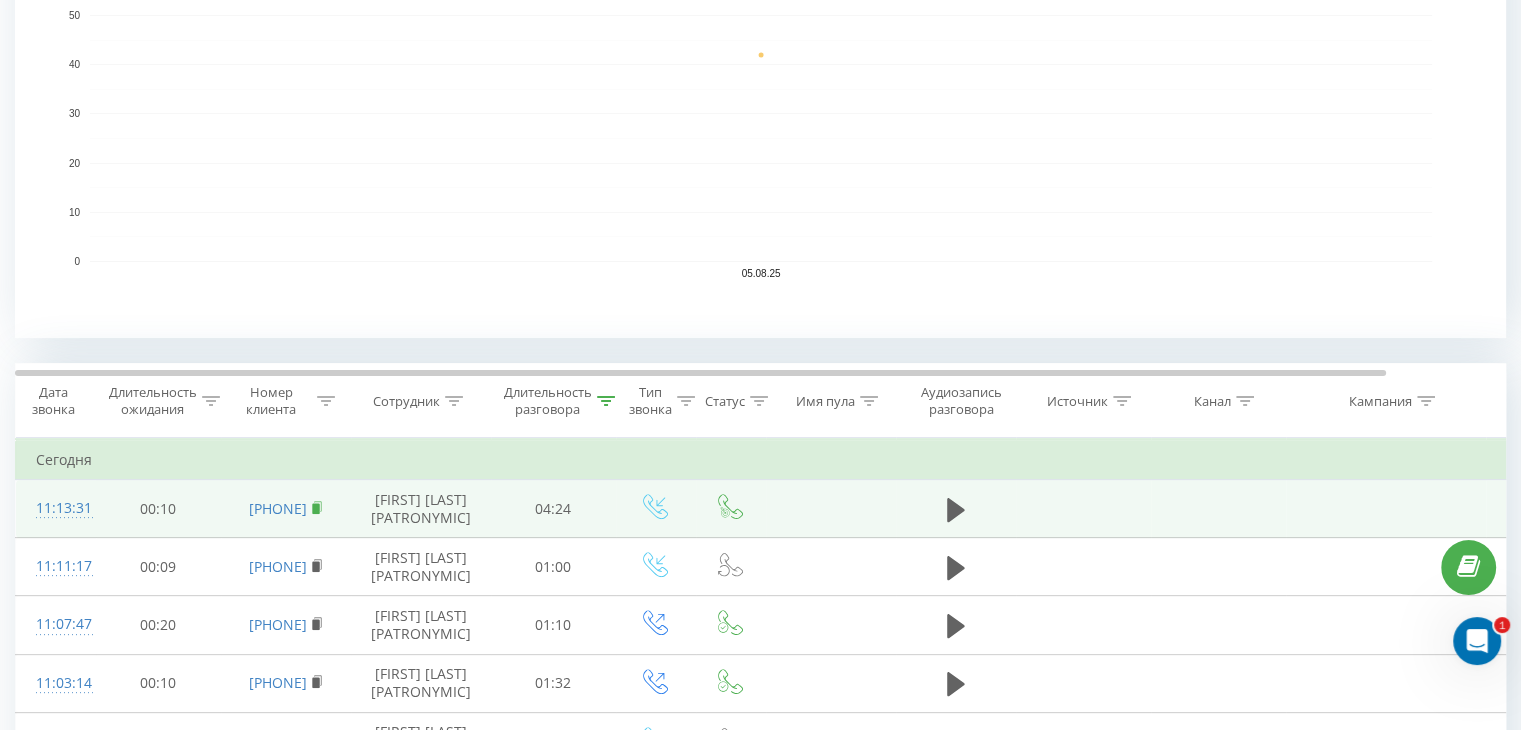 click 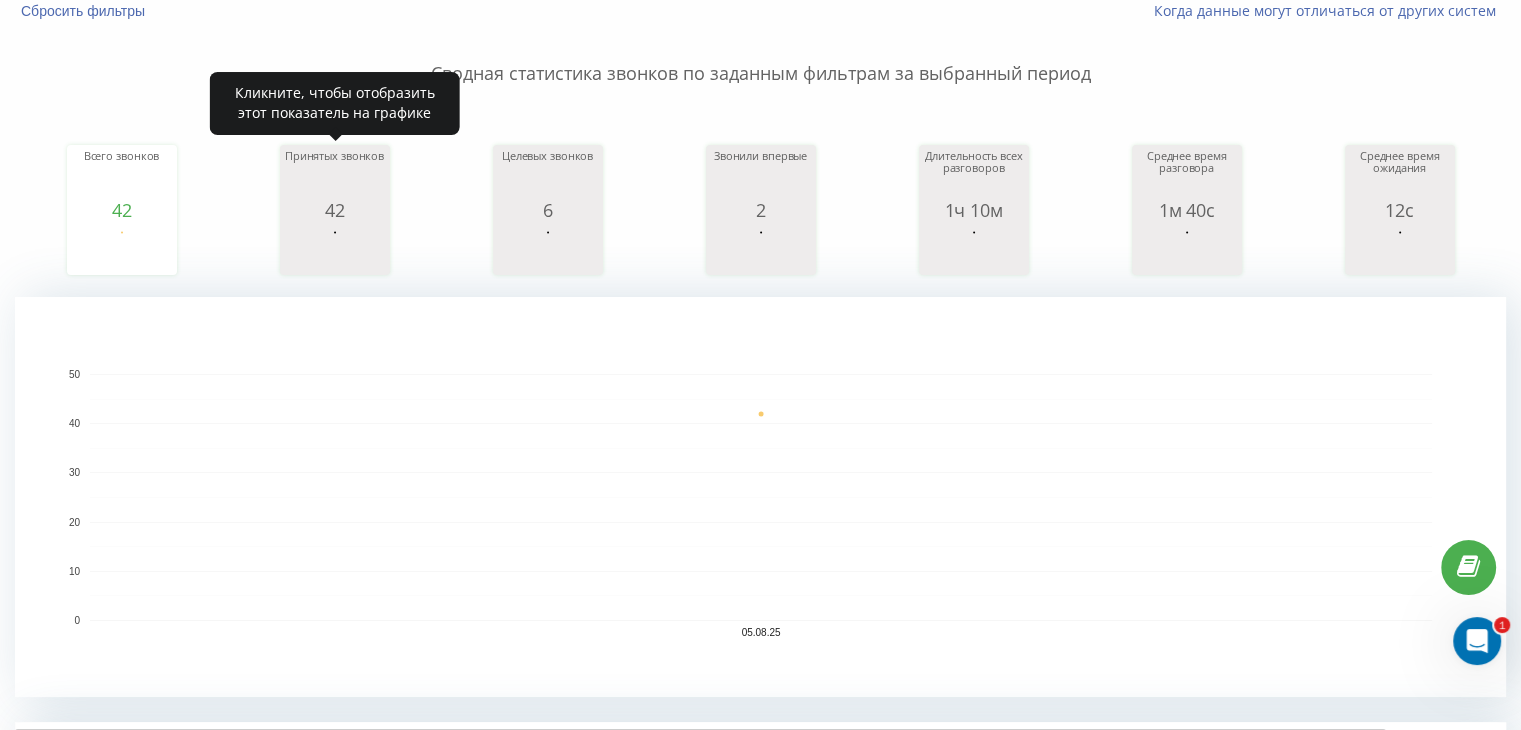 scroll, scrollTop: 0, scrollLeft: 0, axis: both 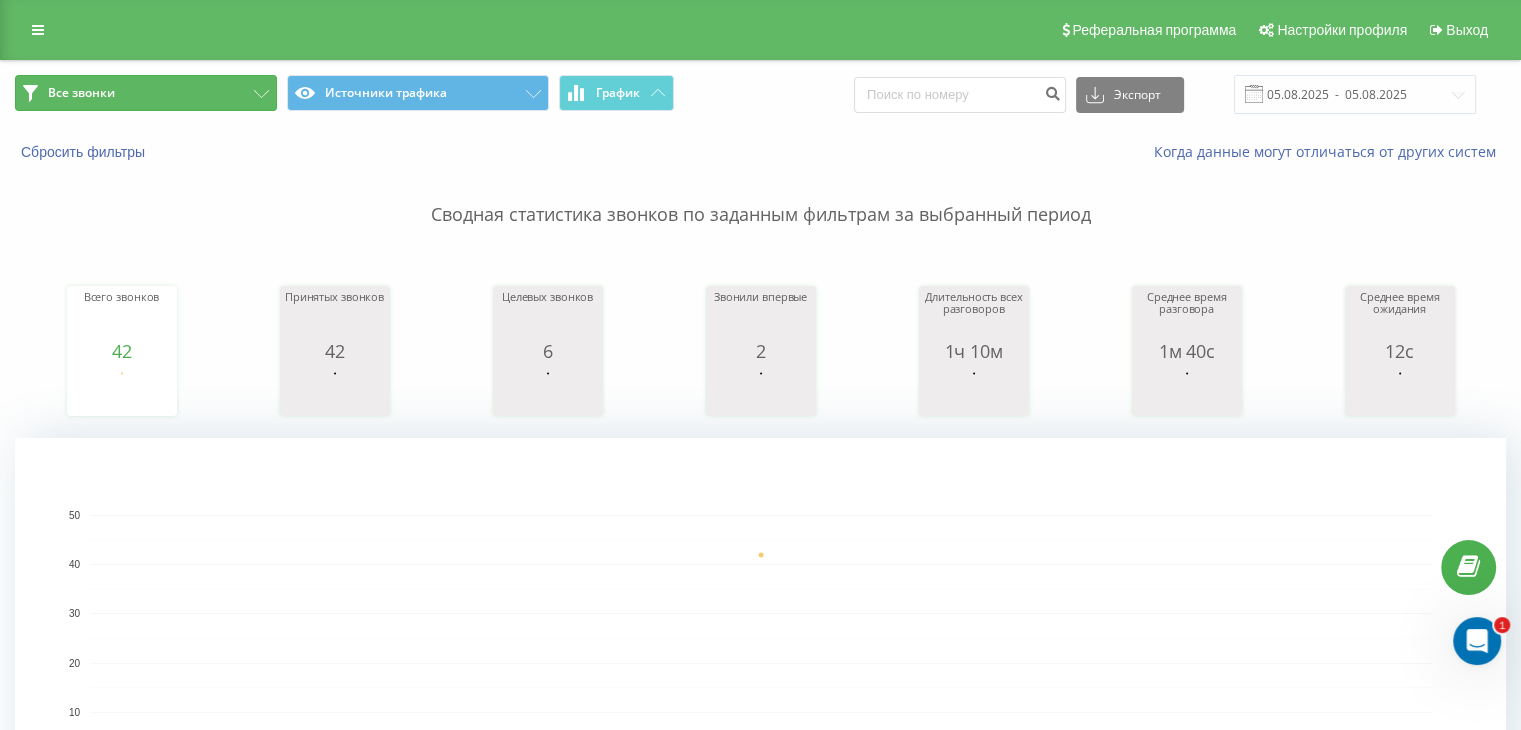 click on "Все звонки" at bounding box center [146, 93] 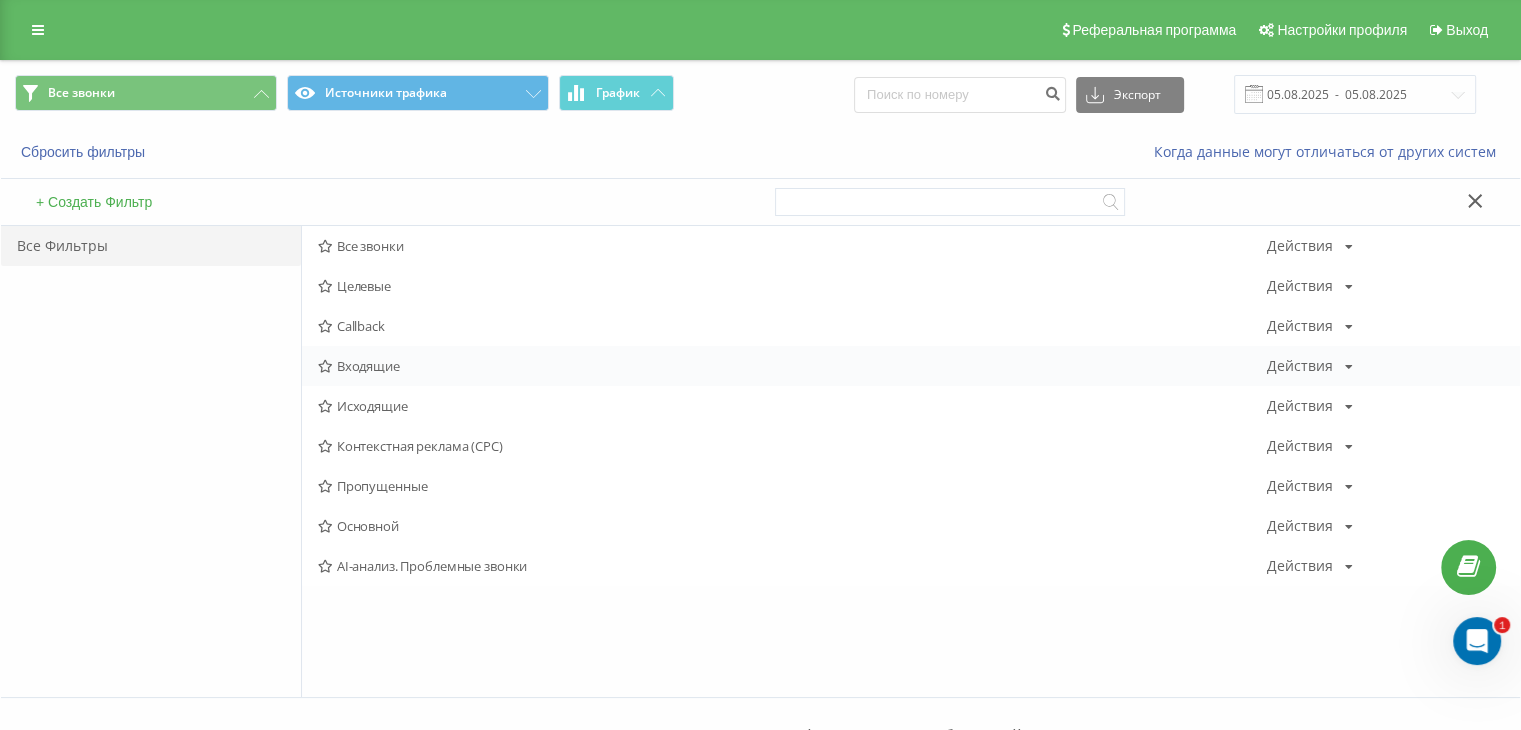 click on "Входящие" at bounding box center (792, 366) 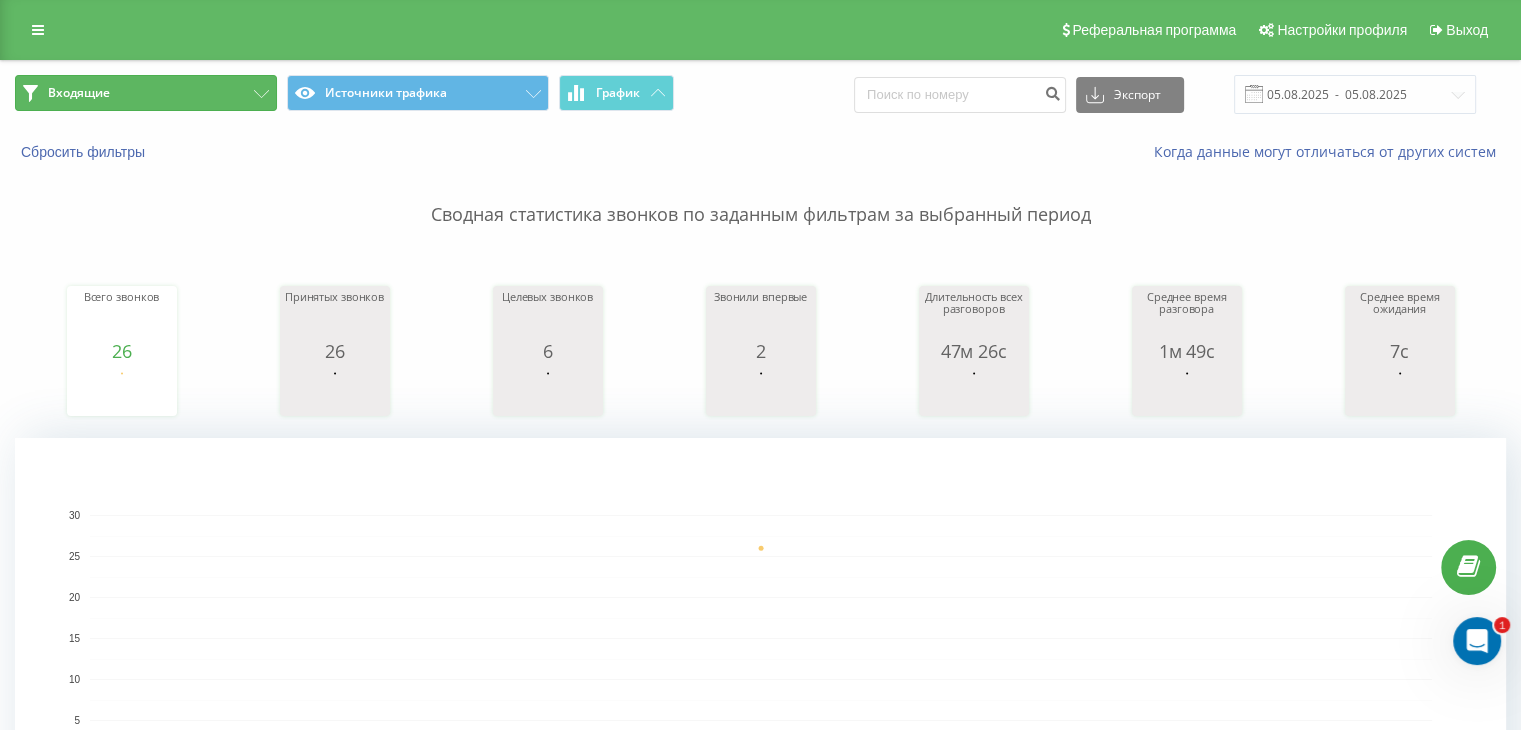 click on "Входящие" at bounding box center [146, 93] 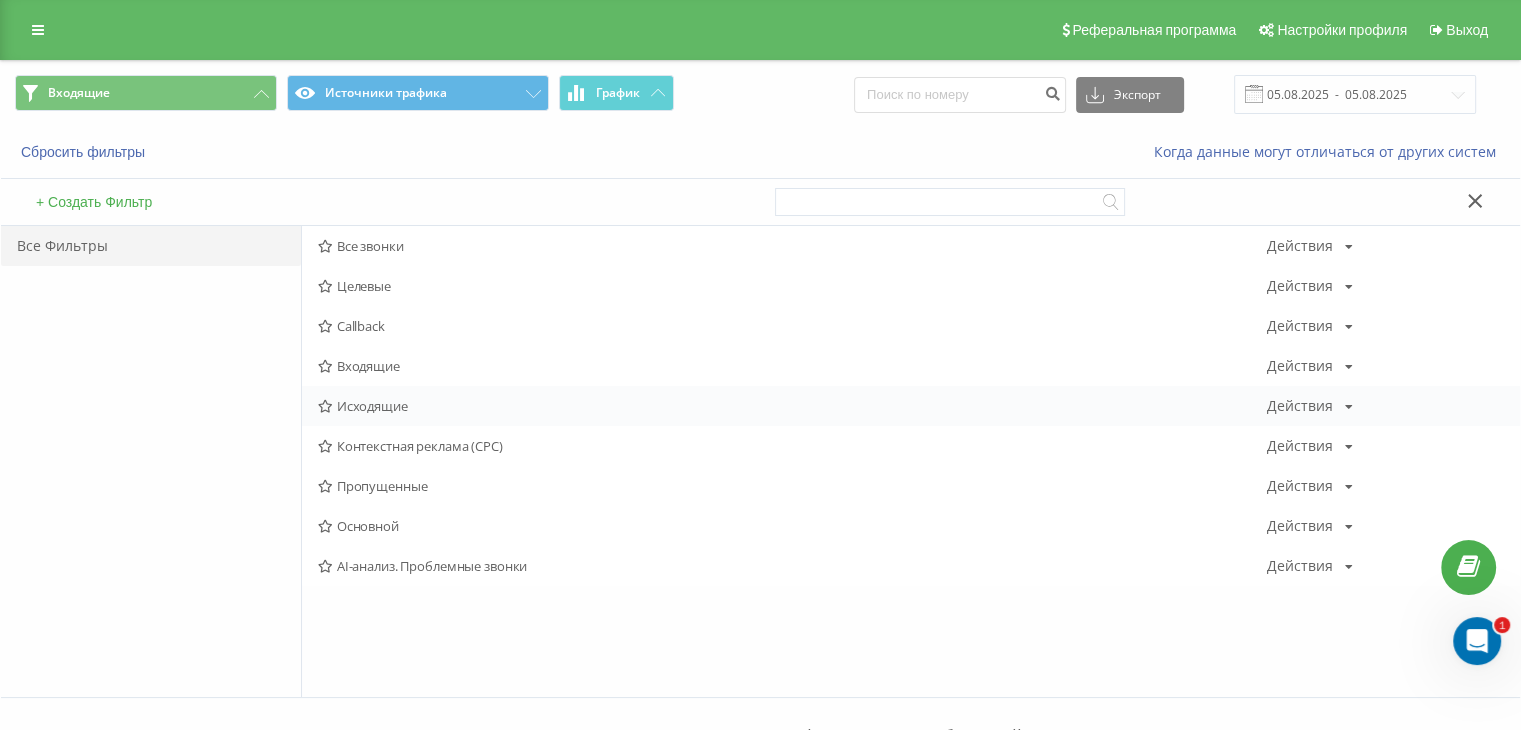 click on "Исходящие" at bounding box center [792, 406] 